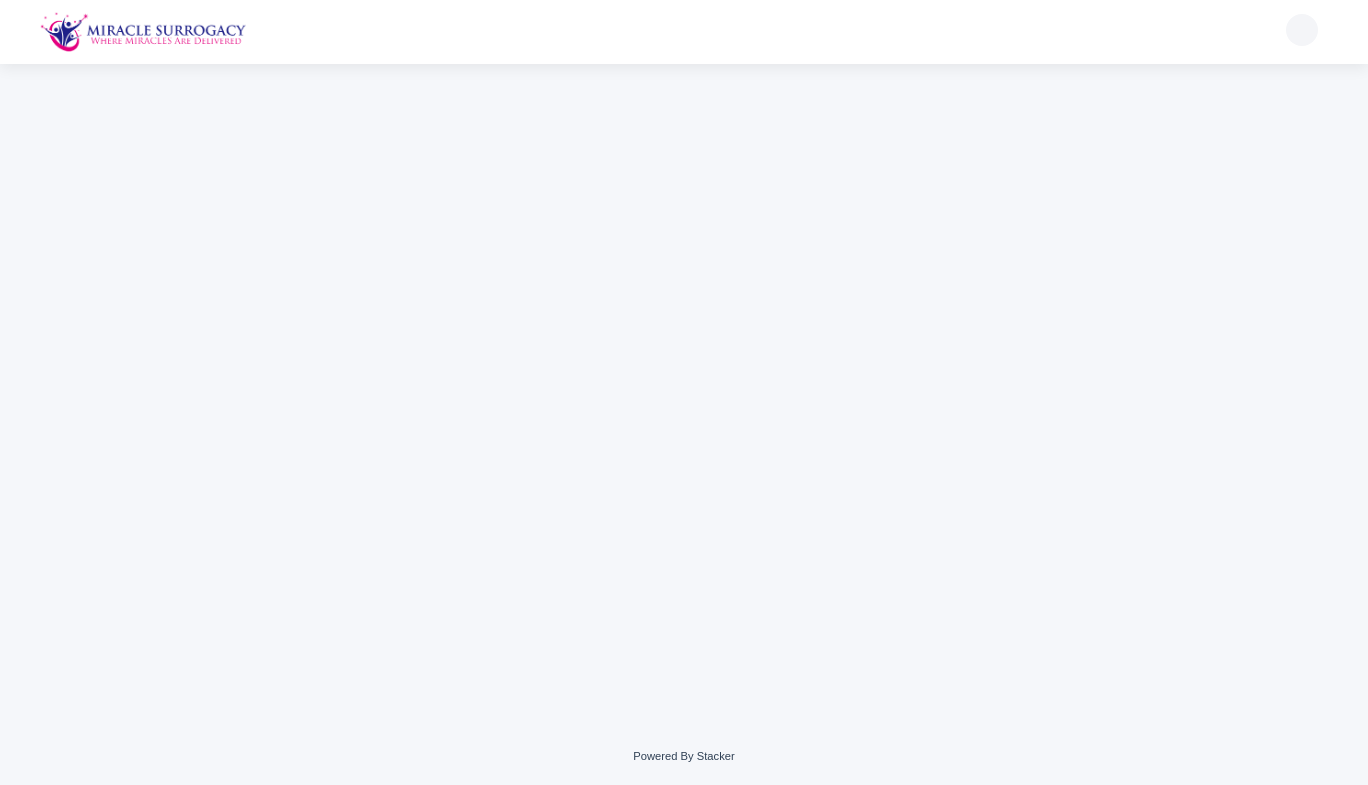 scroll, scrollTop: 0, scrollLeft: 0, axis: both 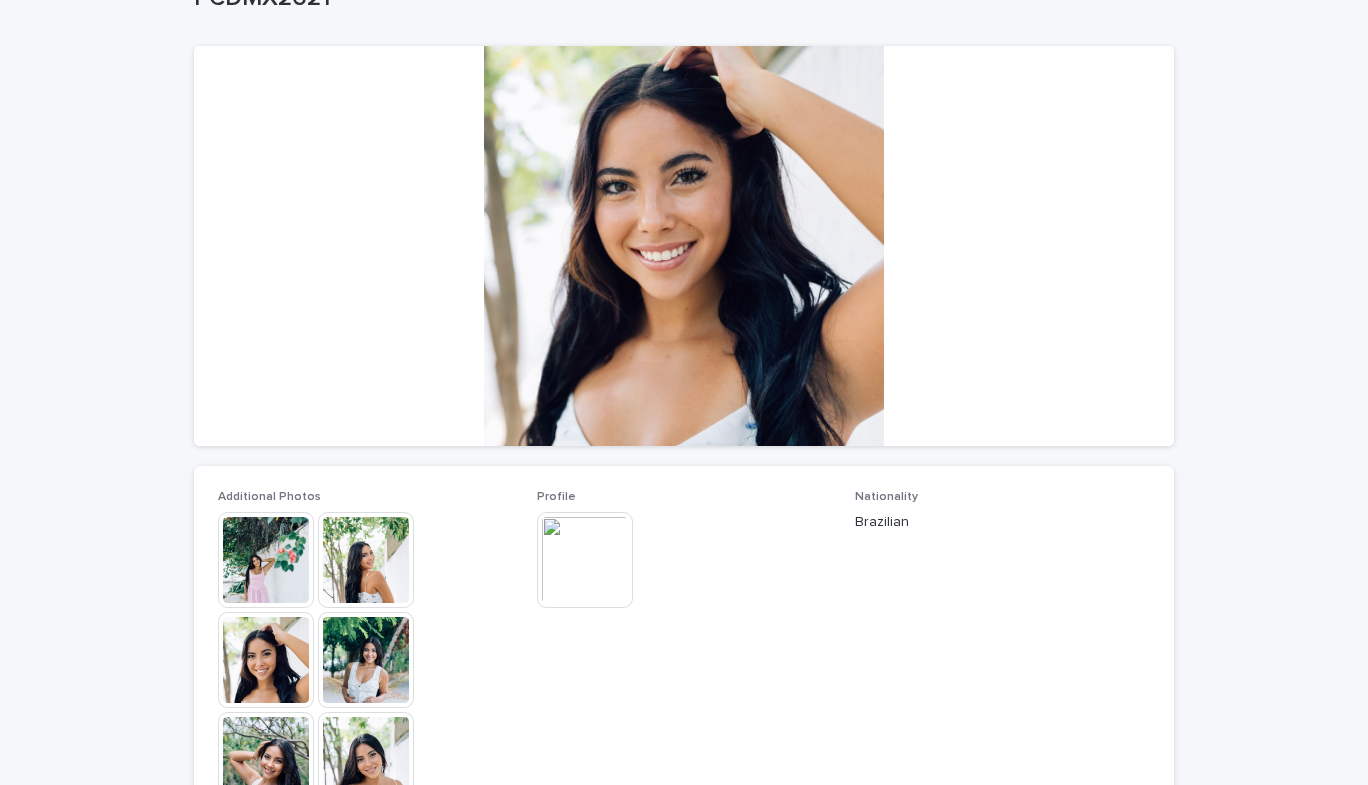 click at bounding box center [366, 560] 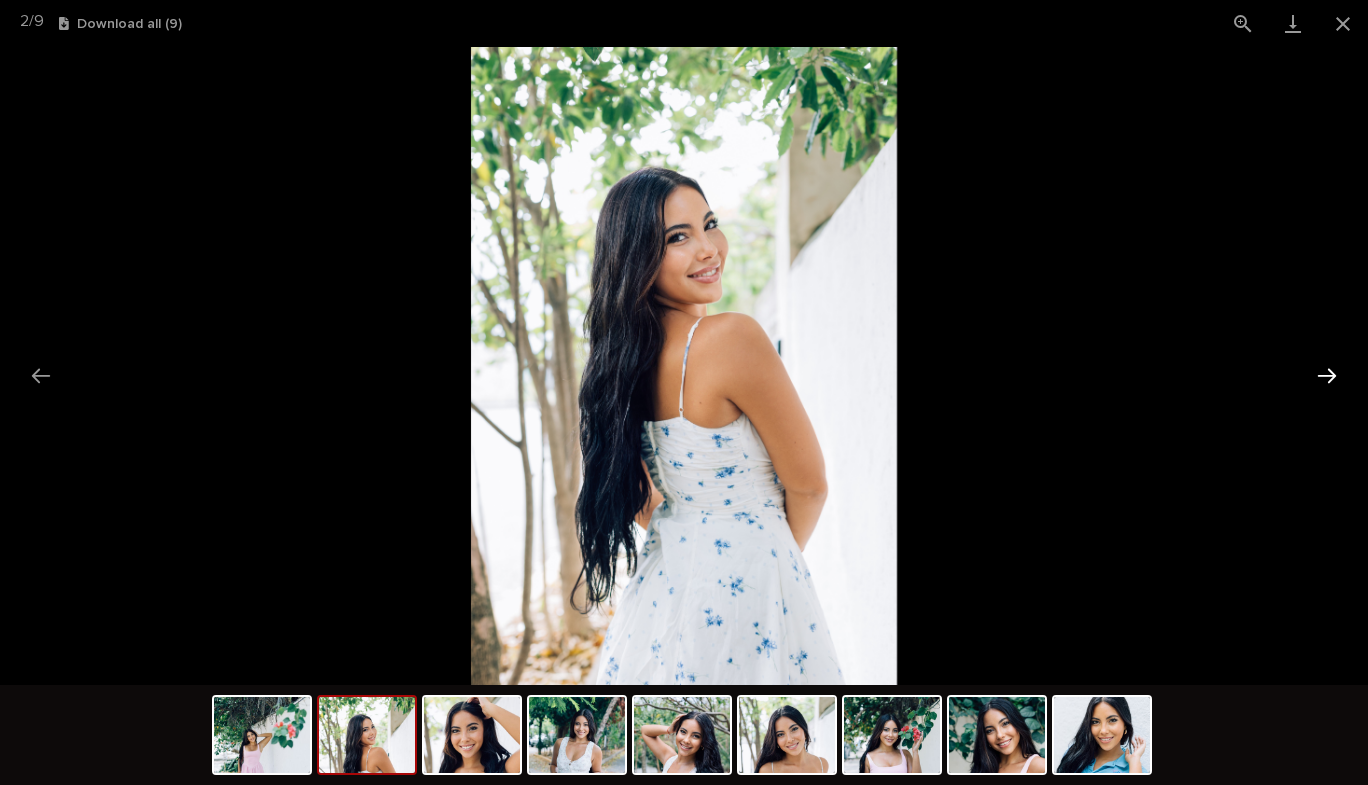 click at bounding box center (1327, 375) 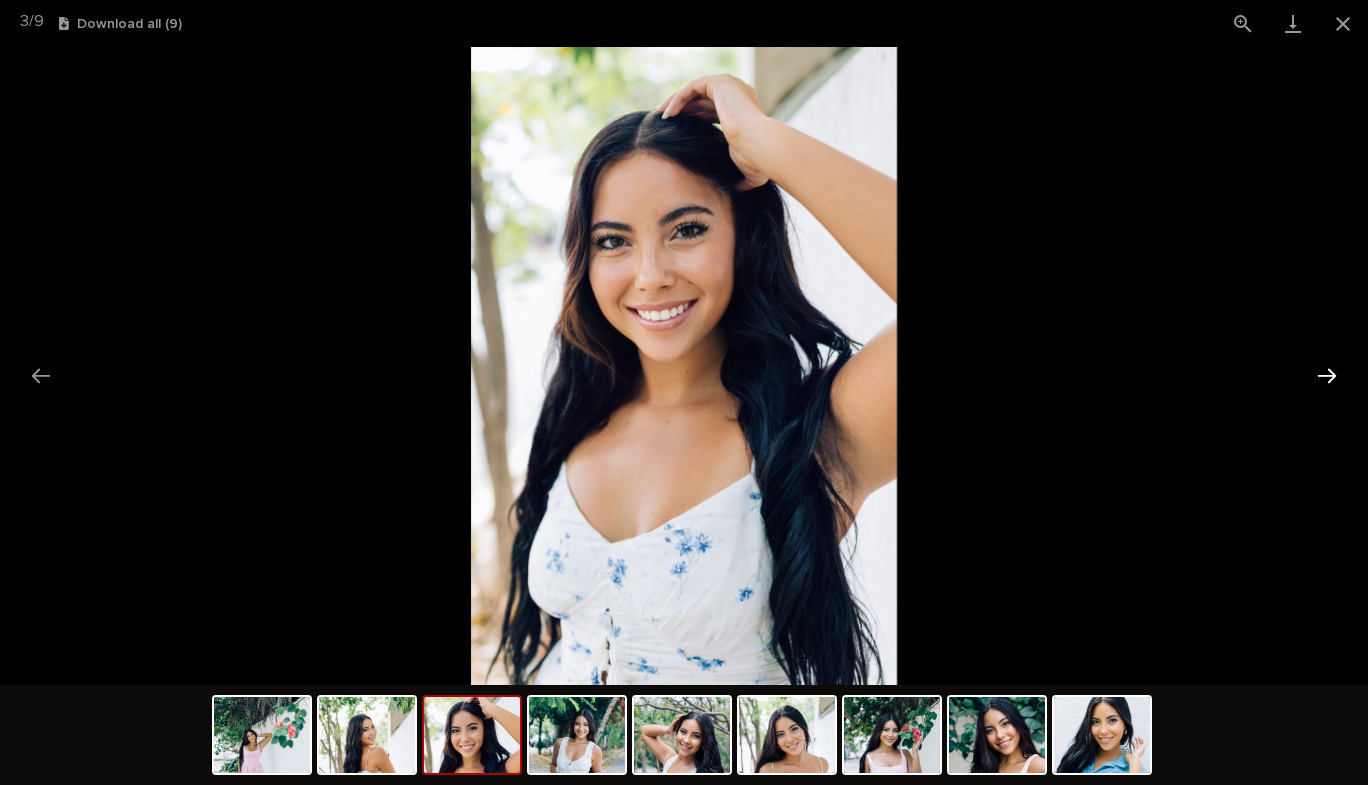 click at bounding box center [1327, 375] 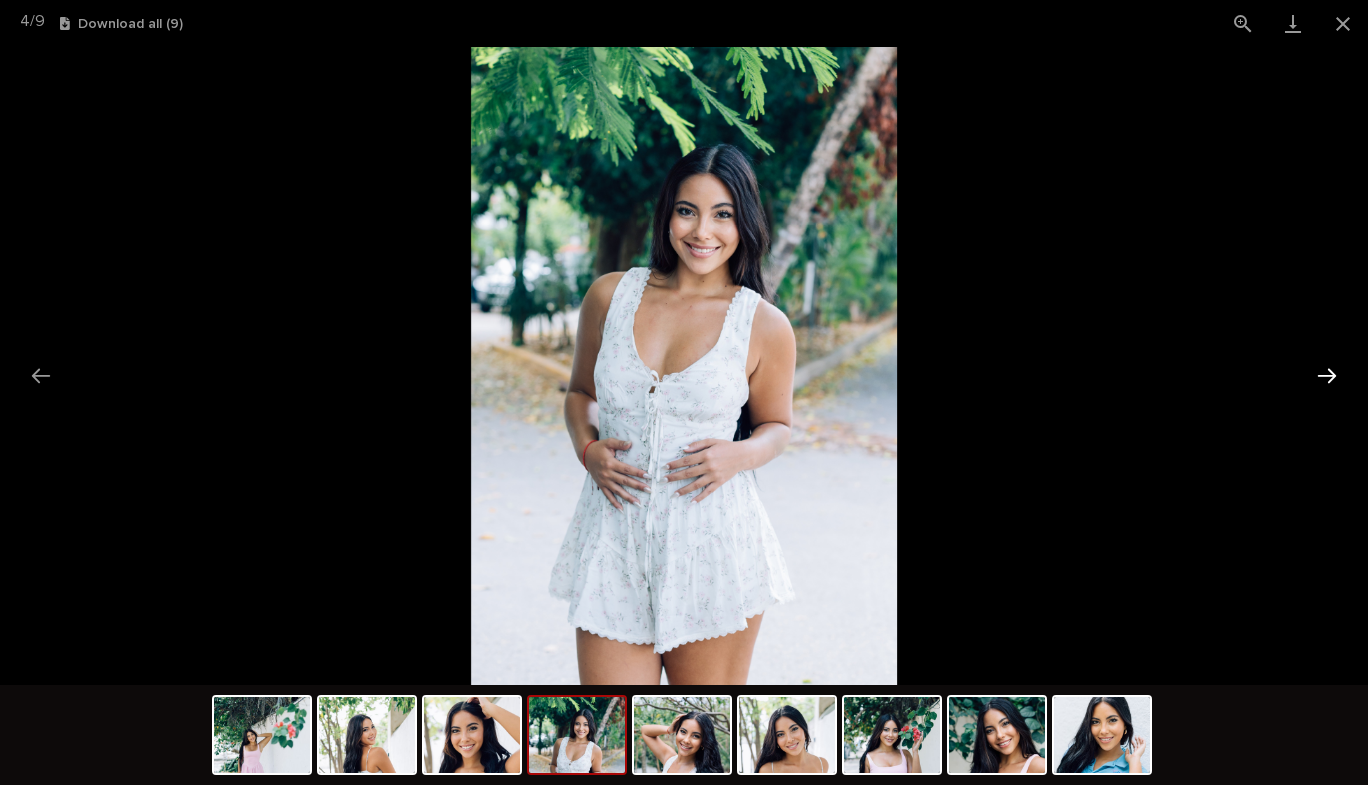 click at bounding box center [1327, 375] 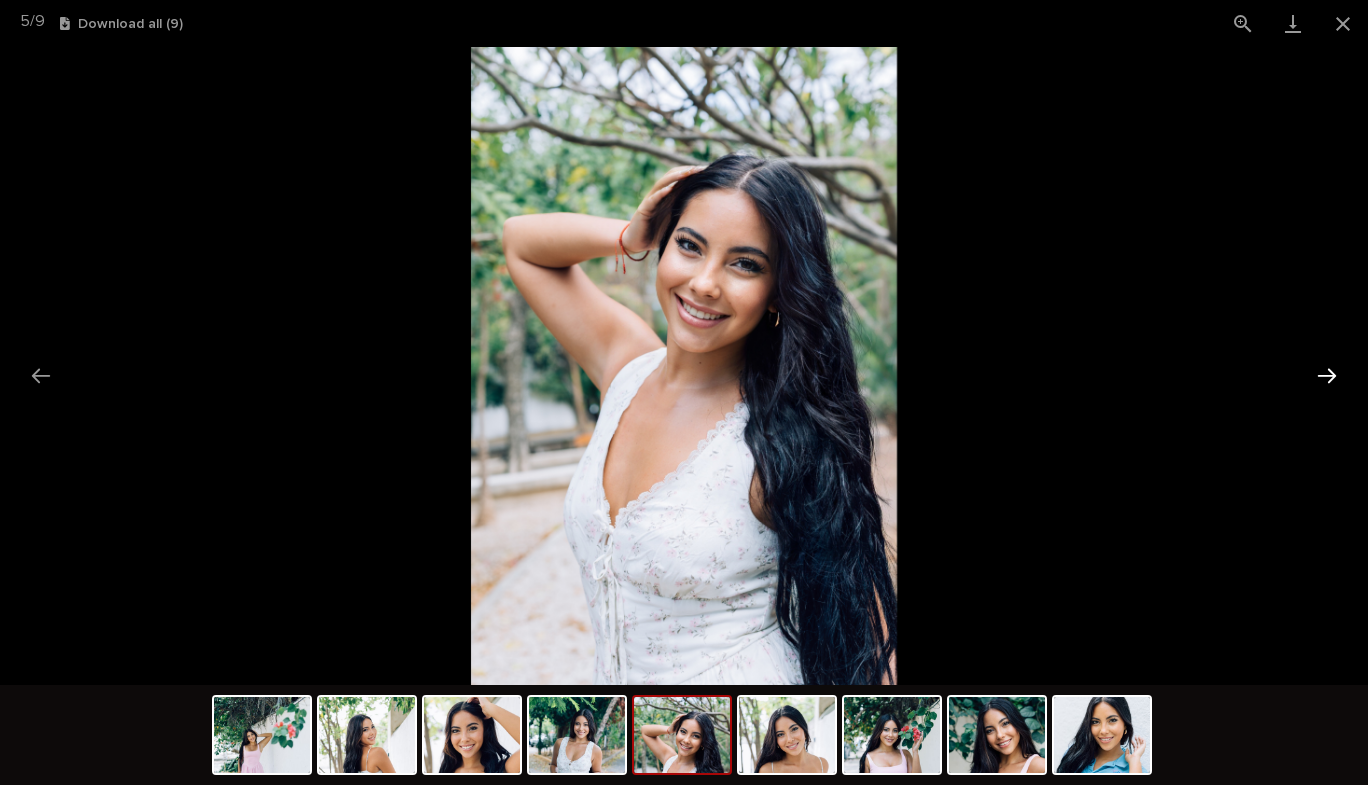 click at bounding box center (1327, 375) 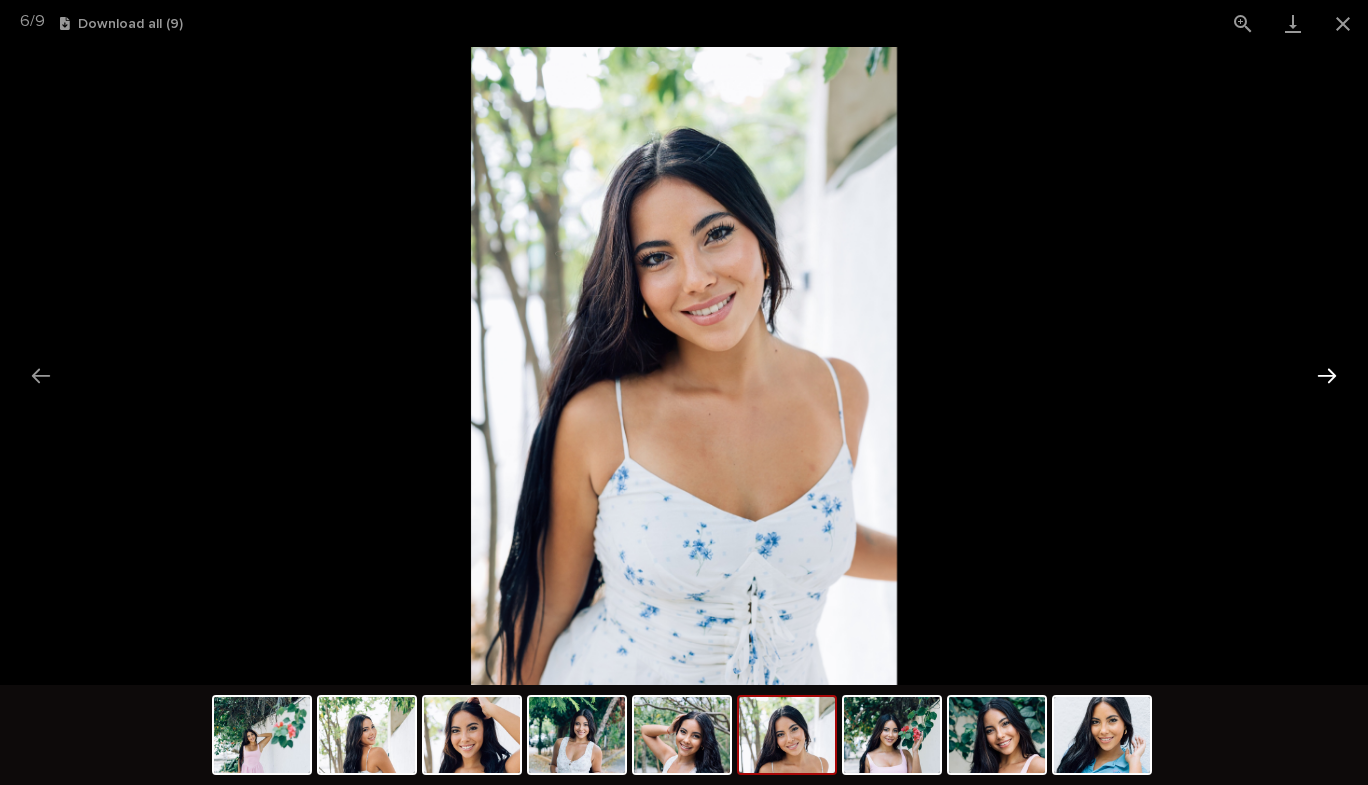 click at bounding box center [1327, 375] 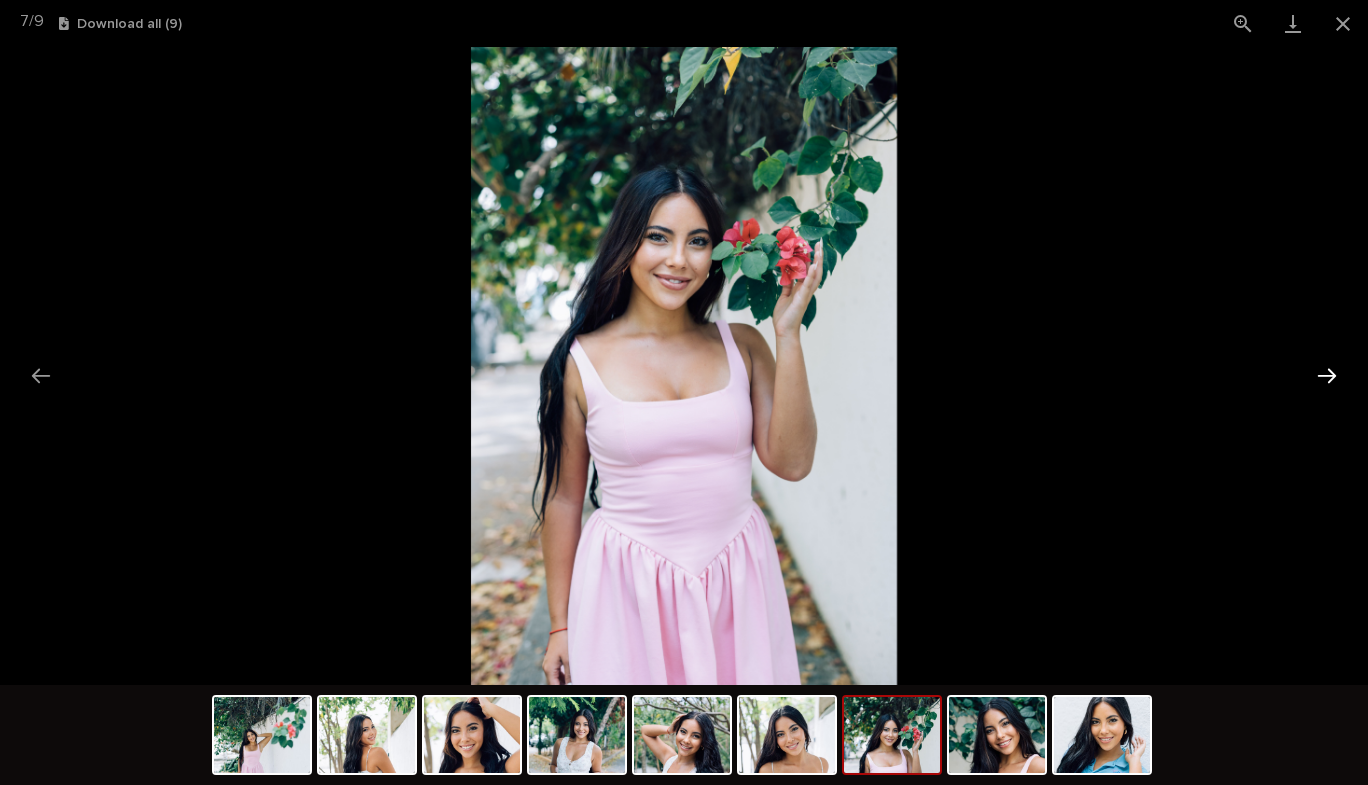 click at bounding box center [1327, 375] 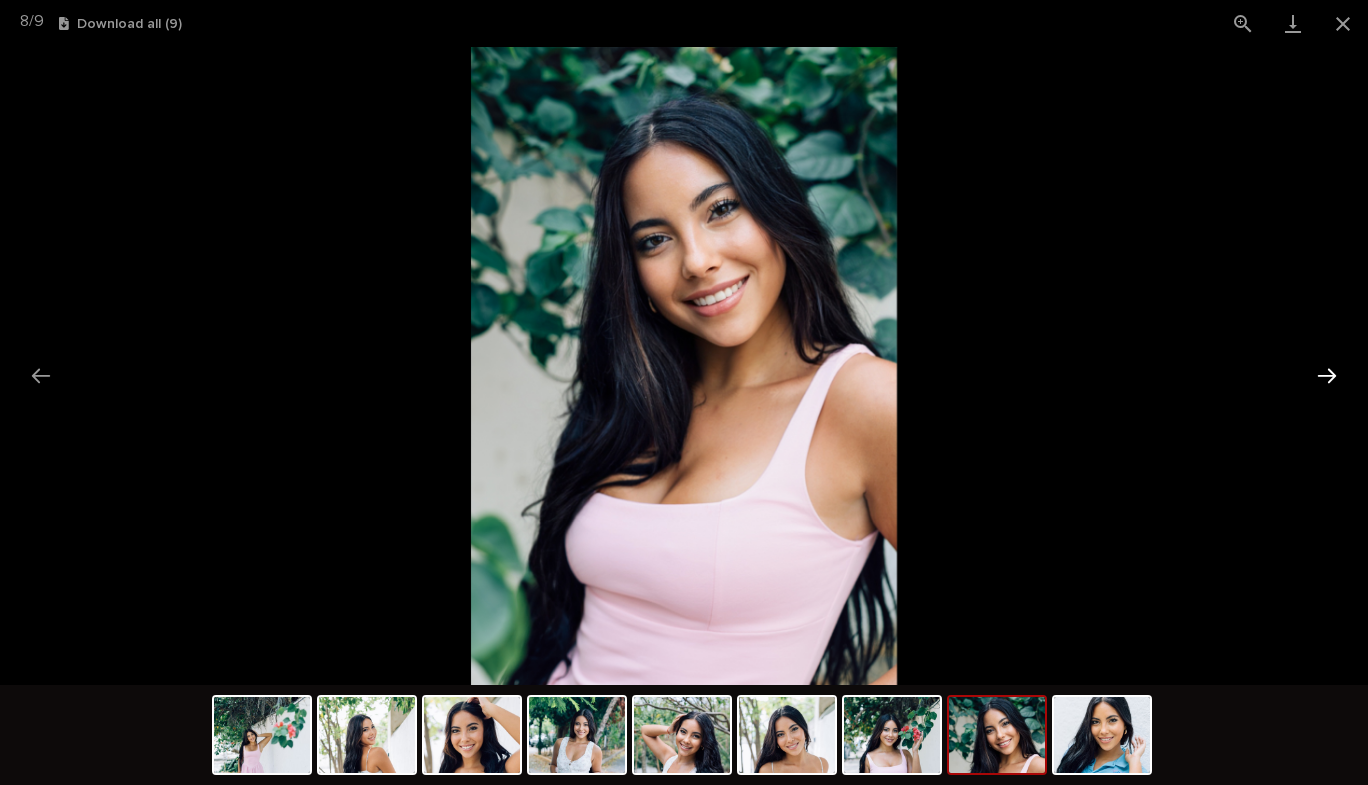 click at bounding box center (1327, 375) 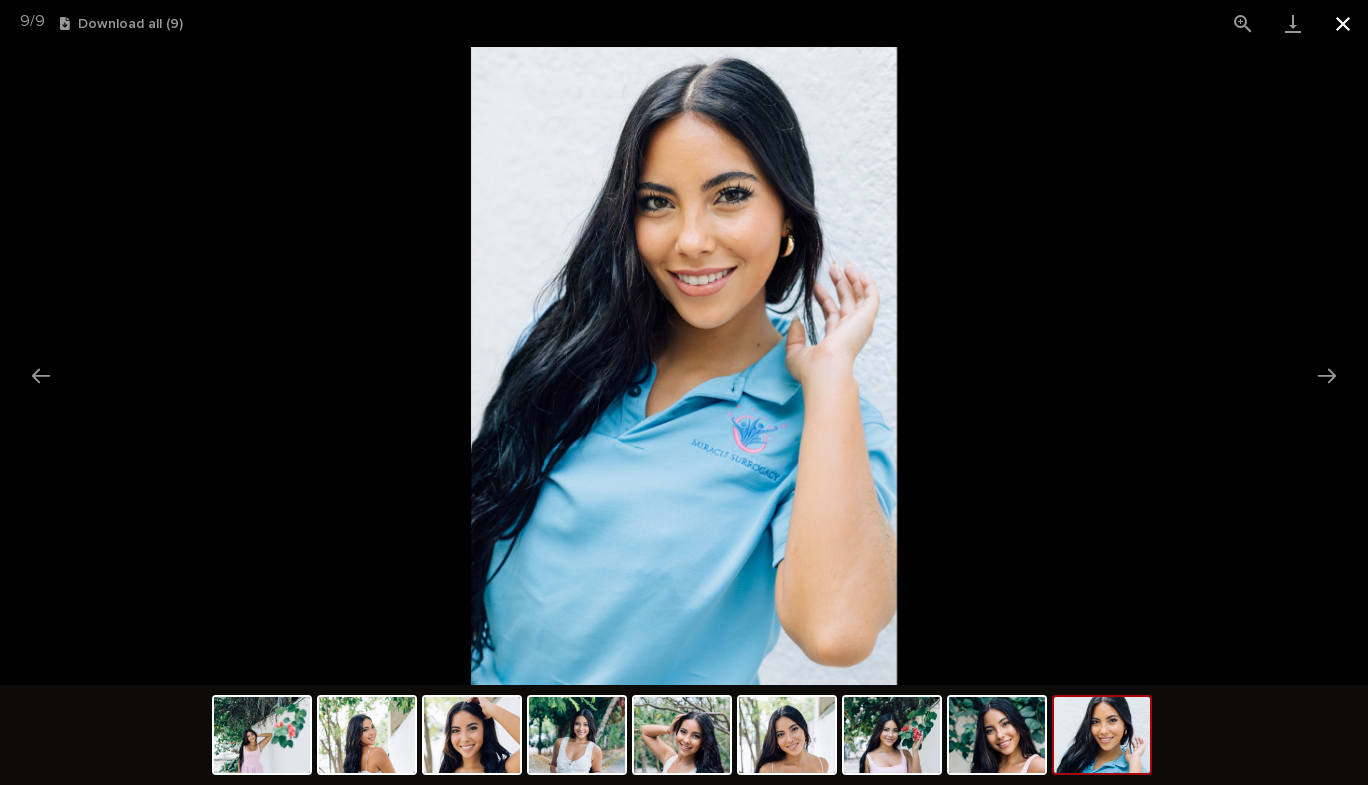 click at bounding box center (1343, 23) 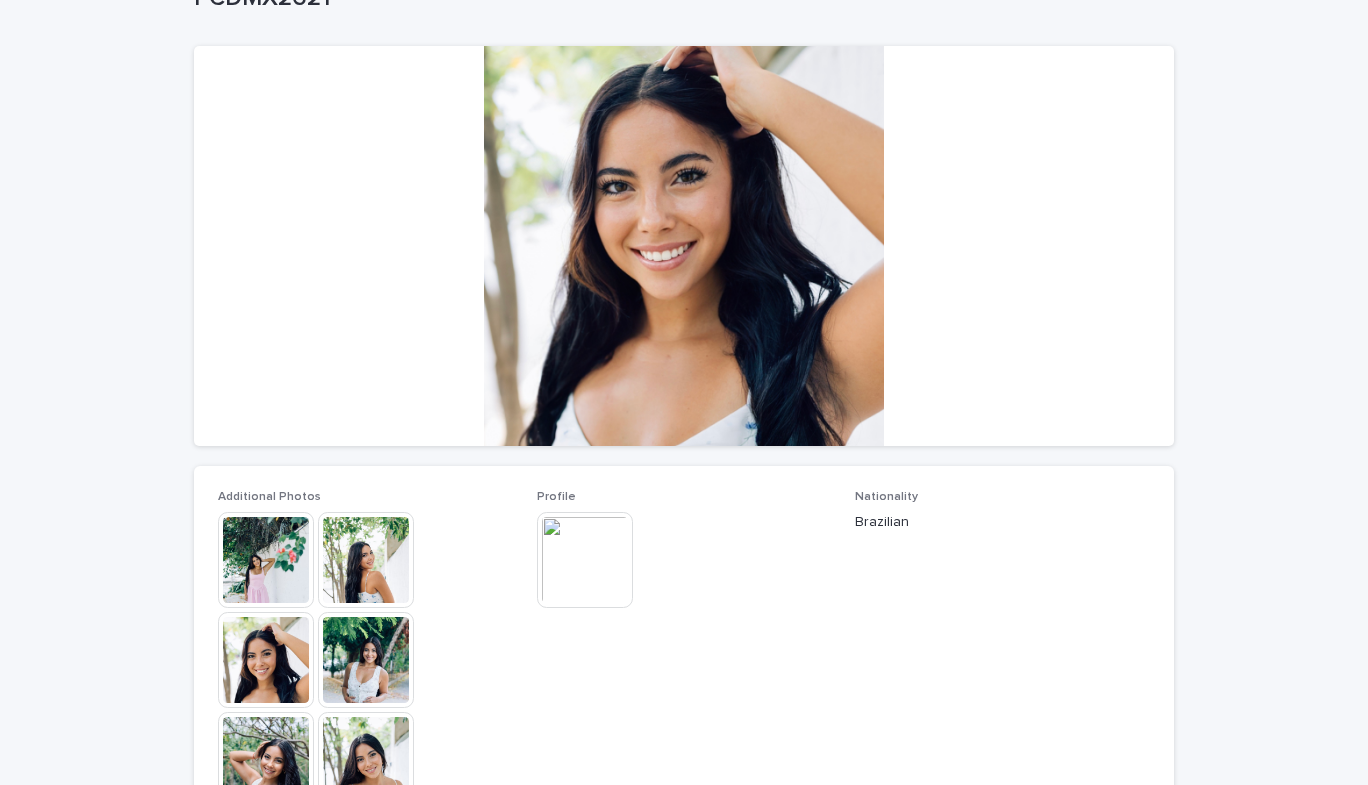 scroll, scrollTop: 0, scrollLeft: 0, axis: both 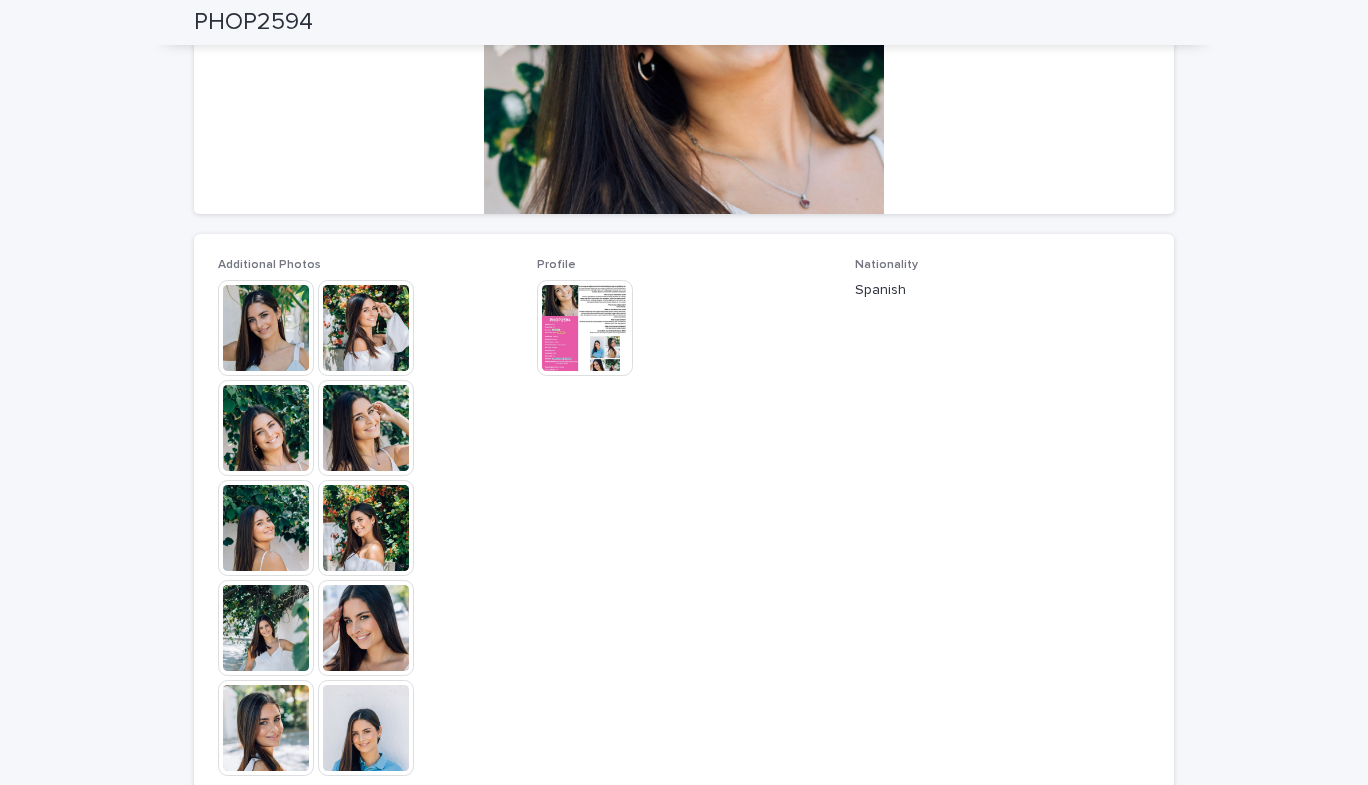 click at bounding box center (266, 328) 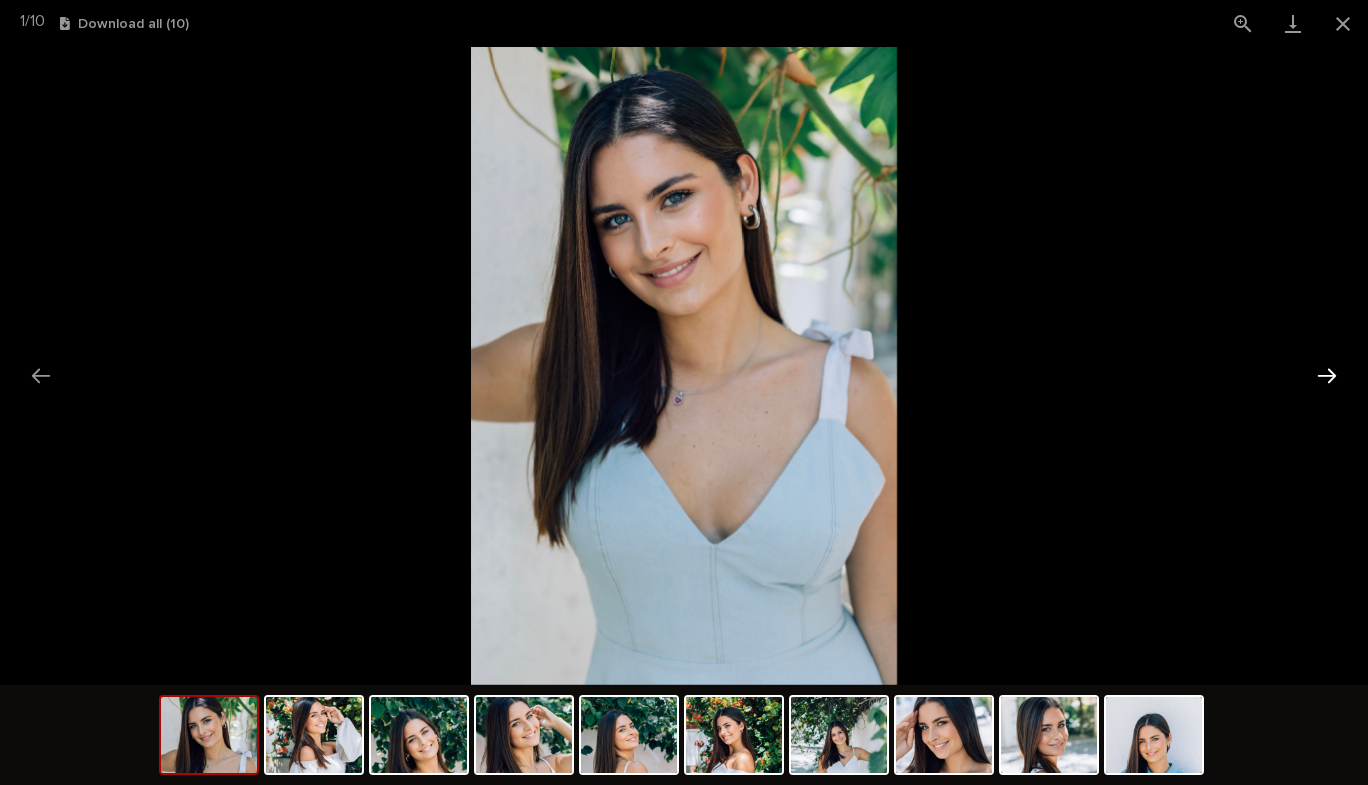 click at bounding box center (1327, 375) 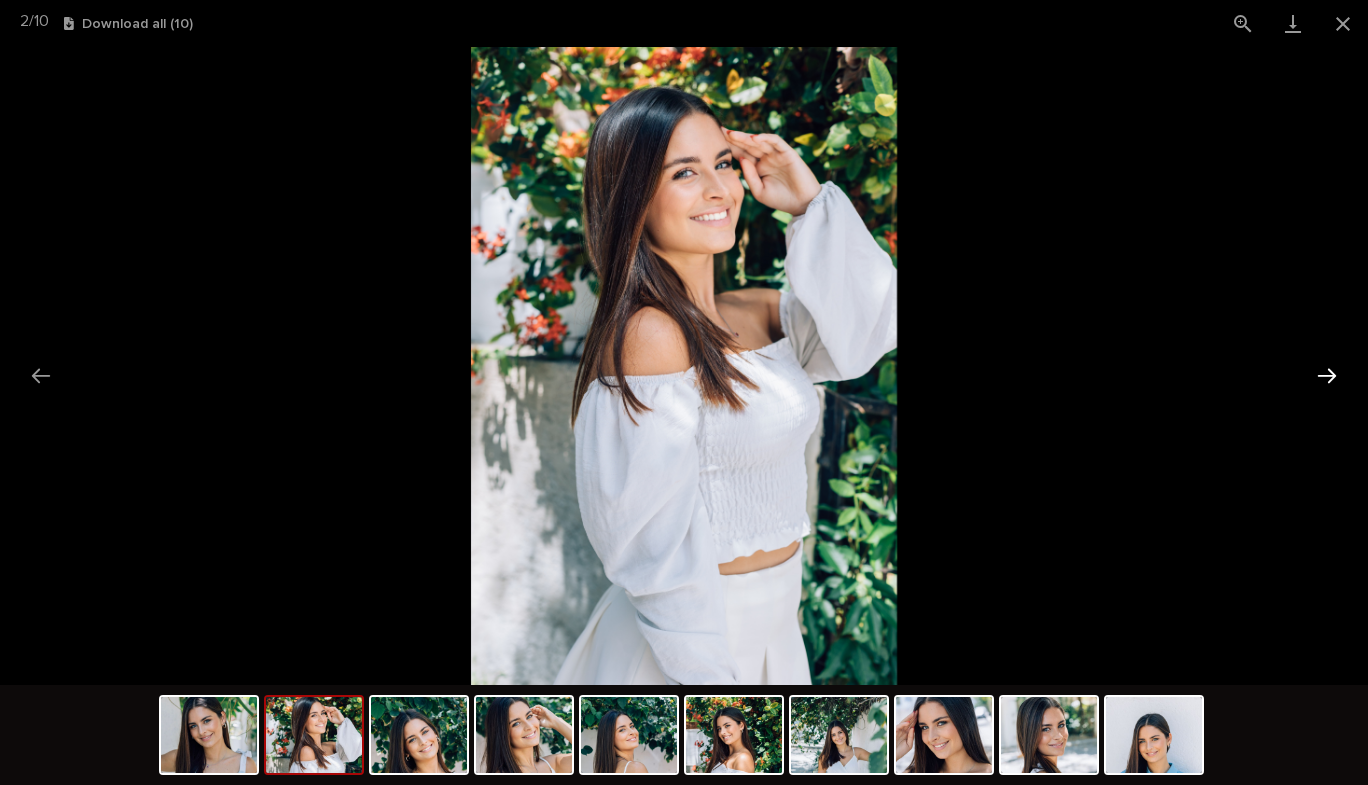 click at bounding box center [1327, 375] 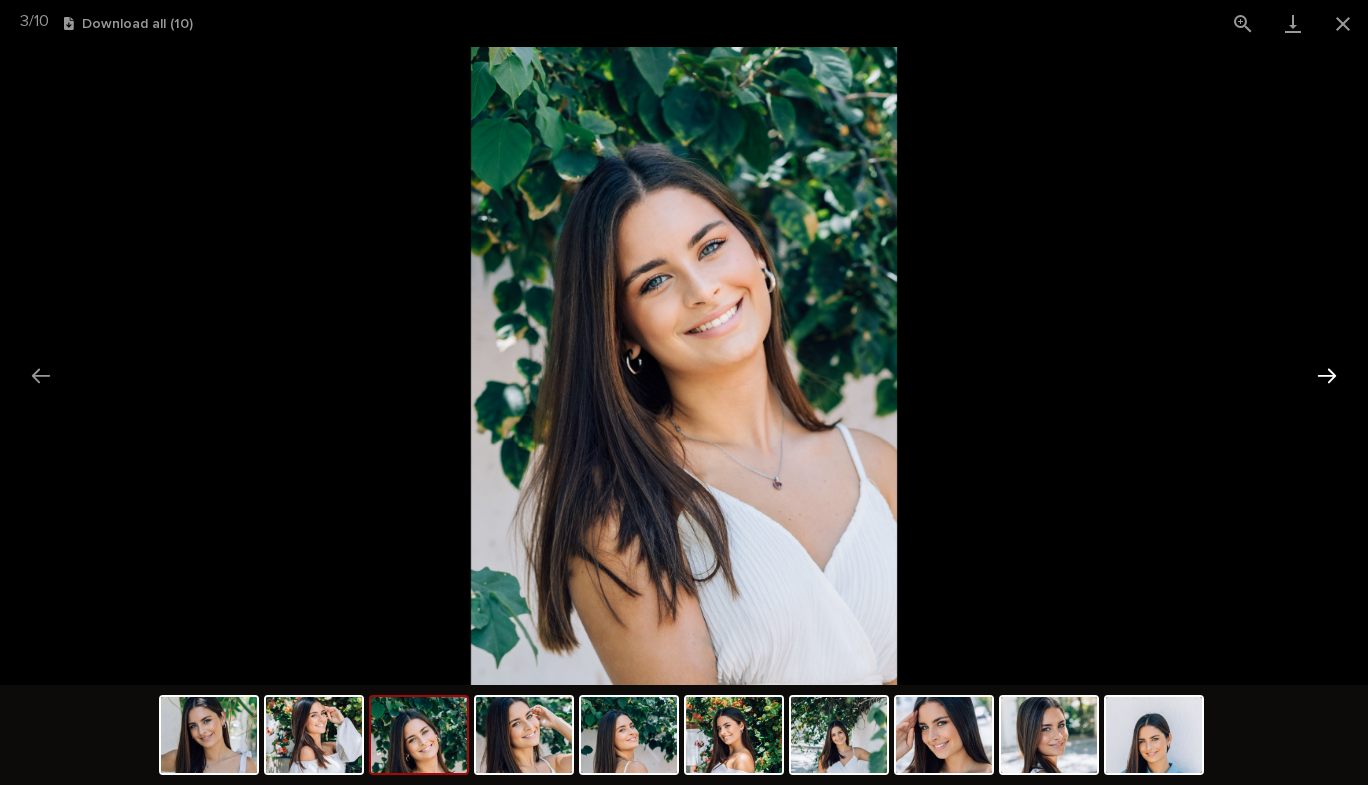 click at bounding box center (1327, 375) 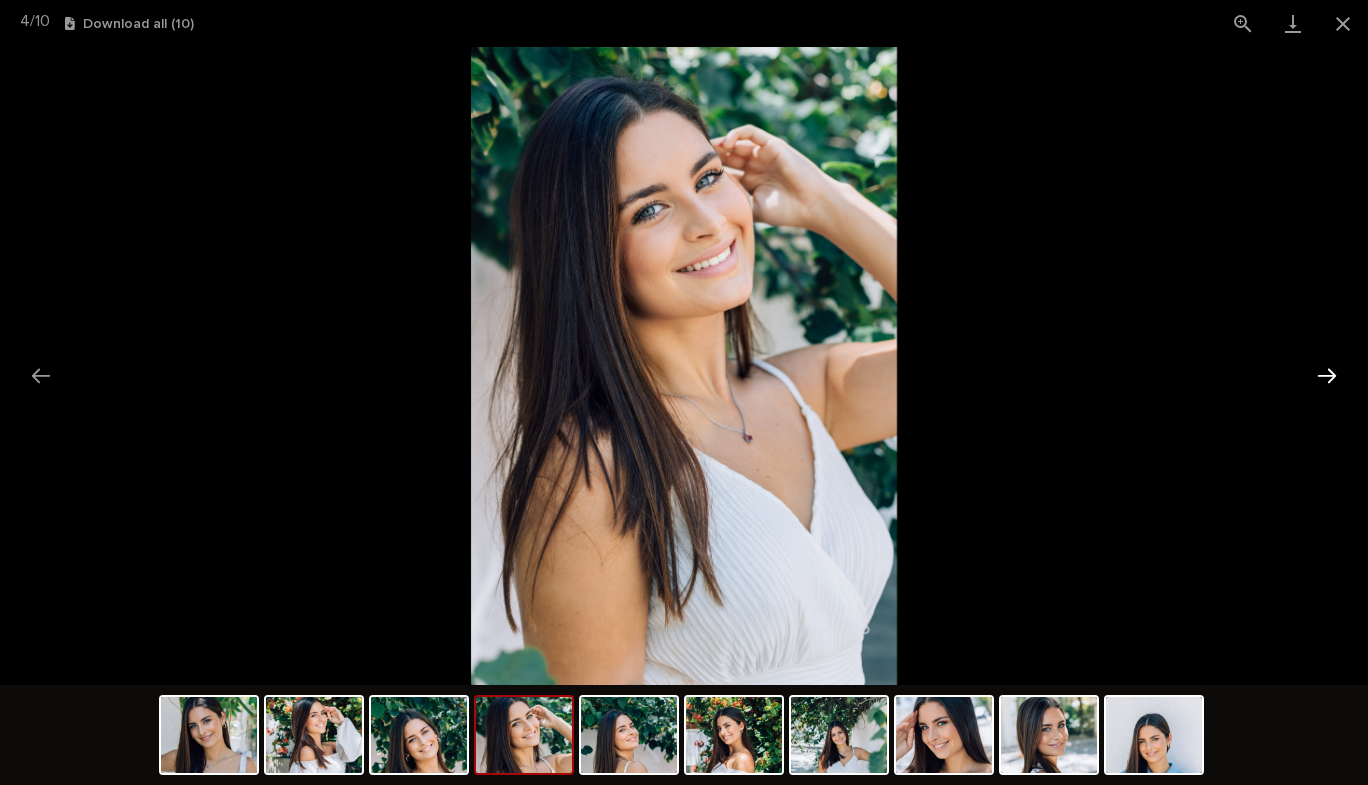click at bounding box center (1327, 375) 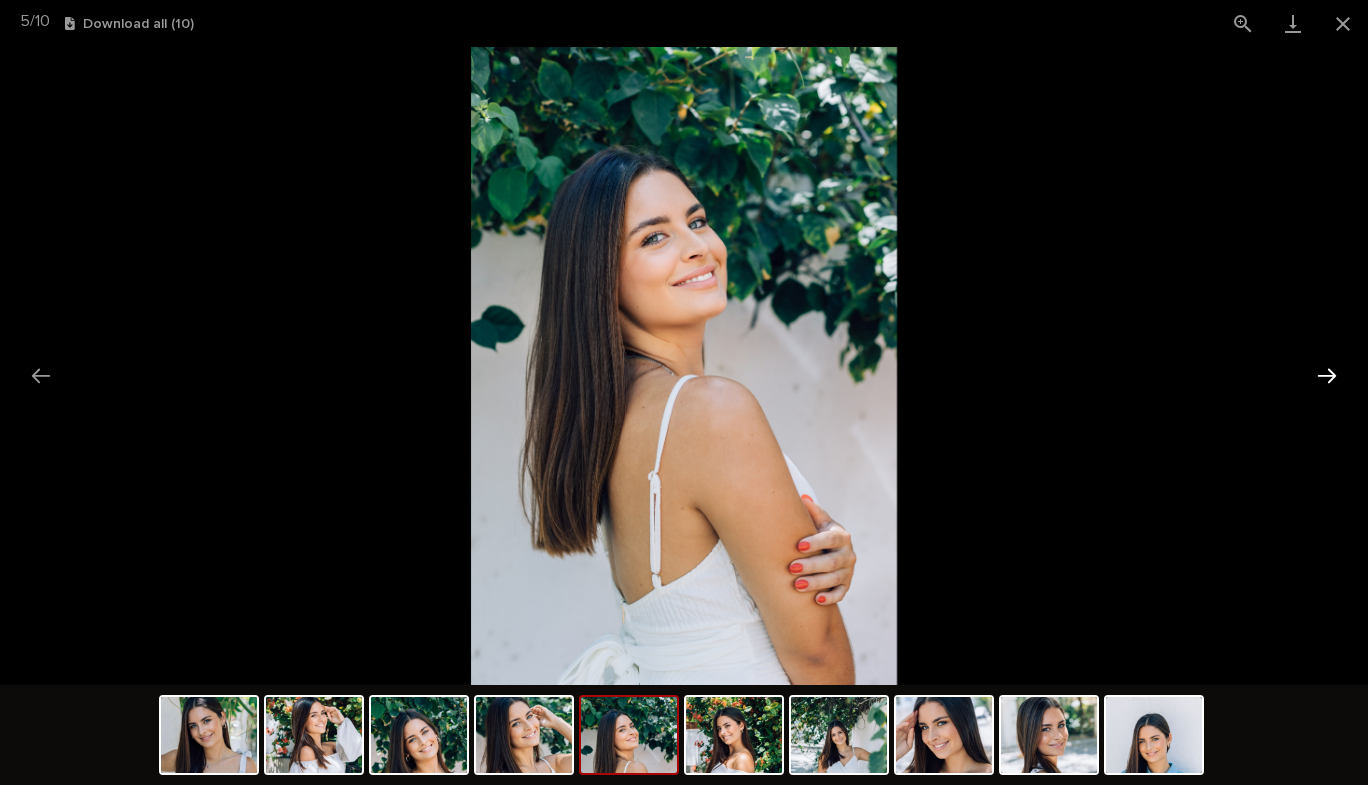 click at bounding box center (1327, 375) 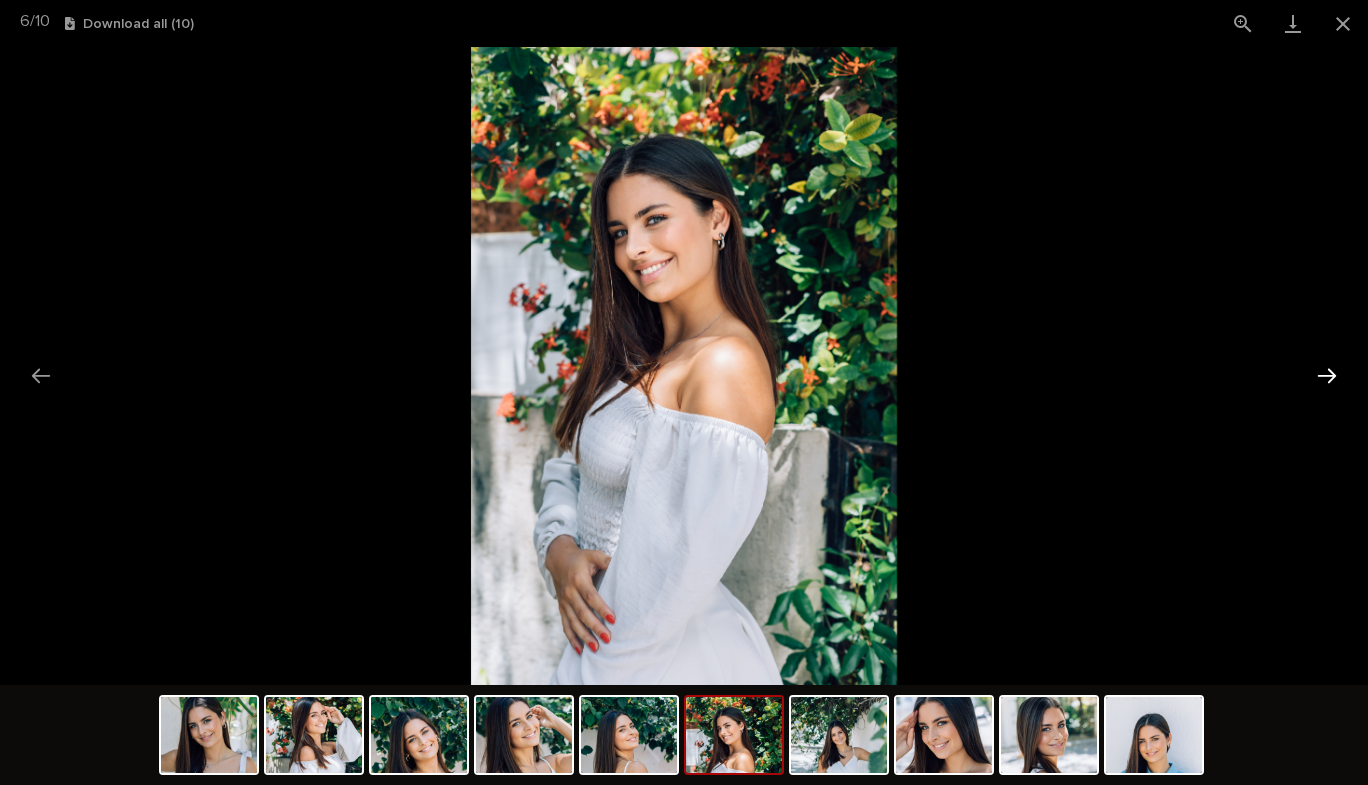 click at bounding box center [1327, 375] 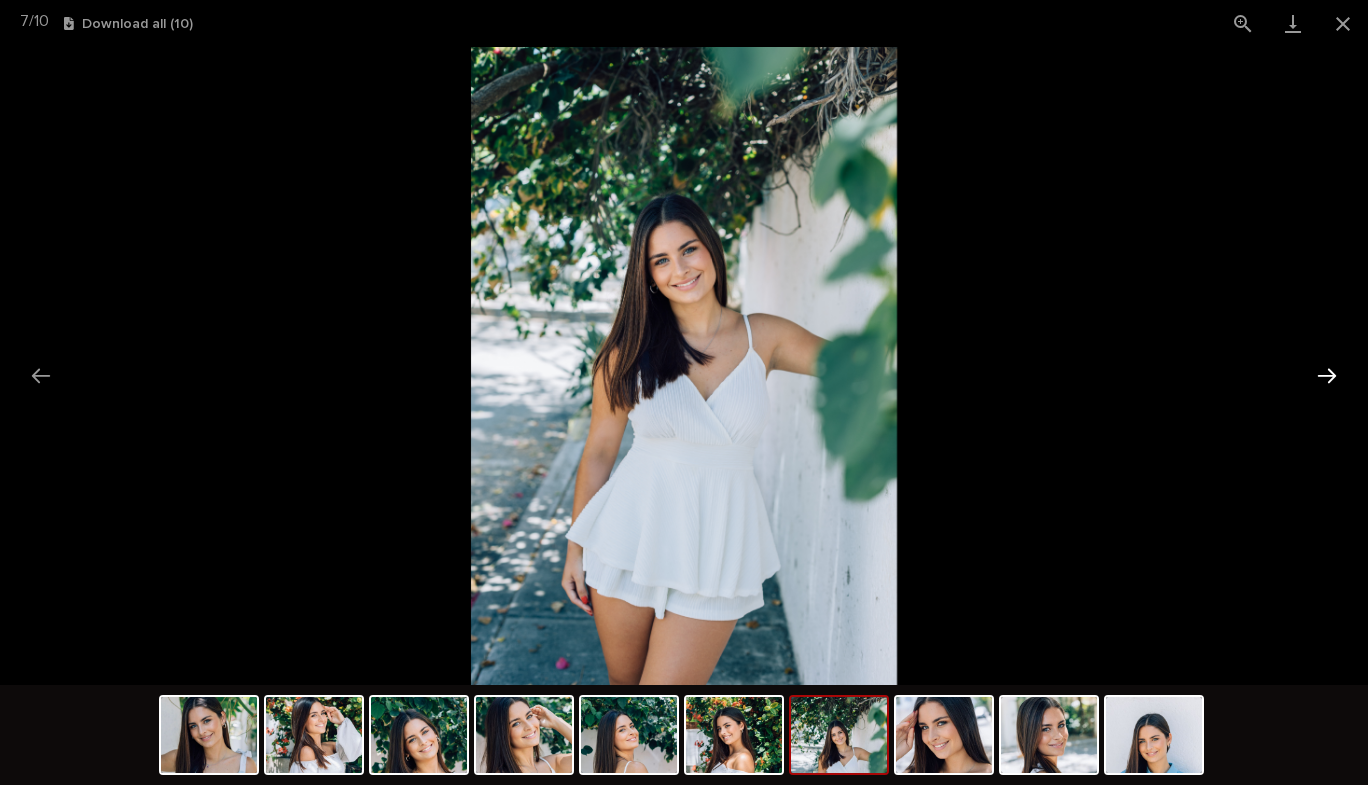 click at bounding box center [1327, 375] 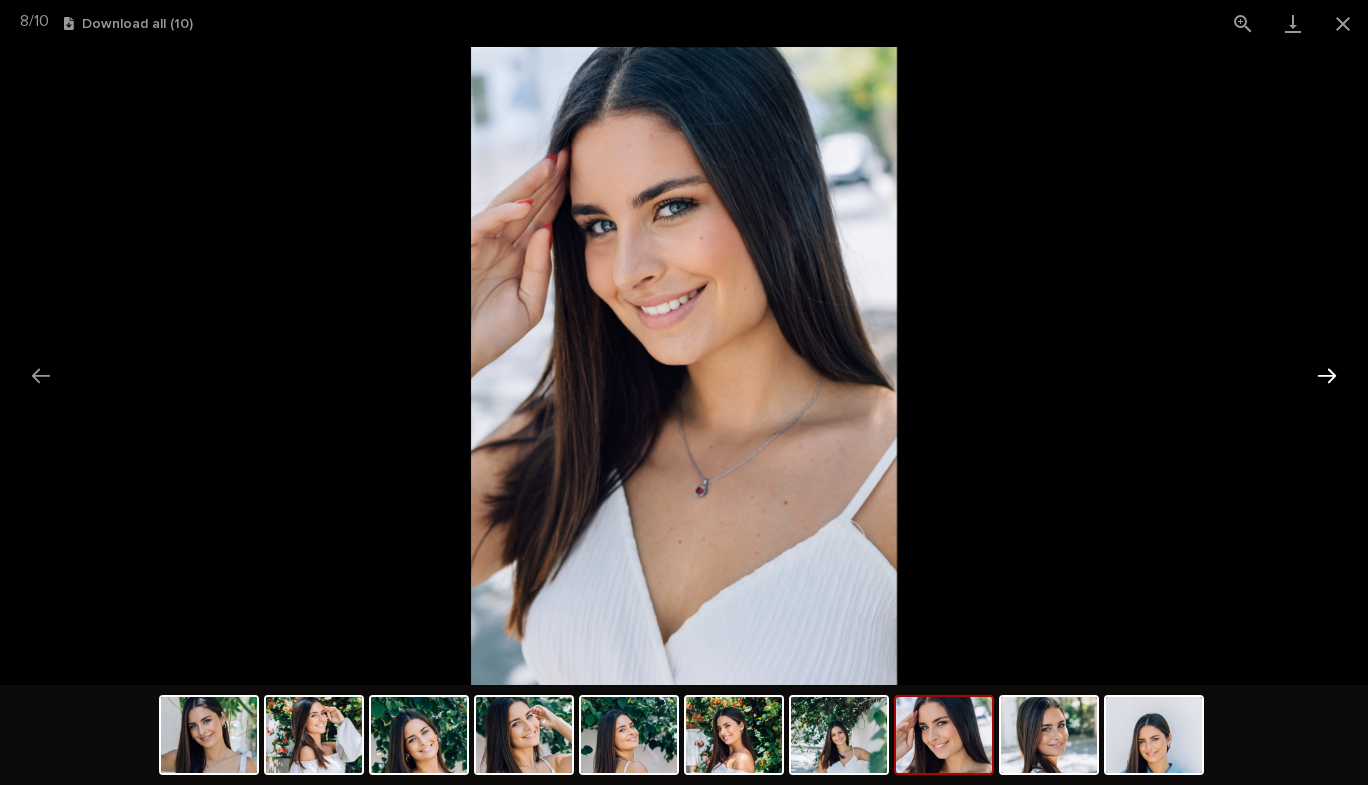 click at bounding box center [1327, 375] 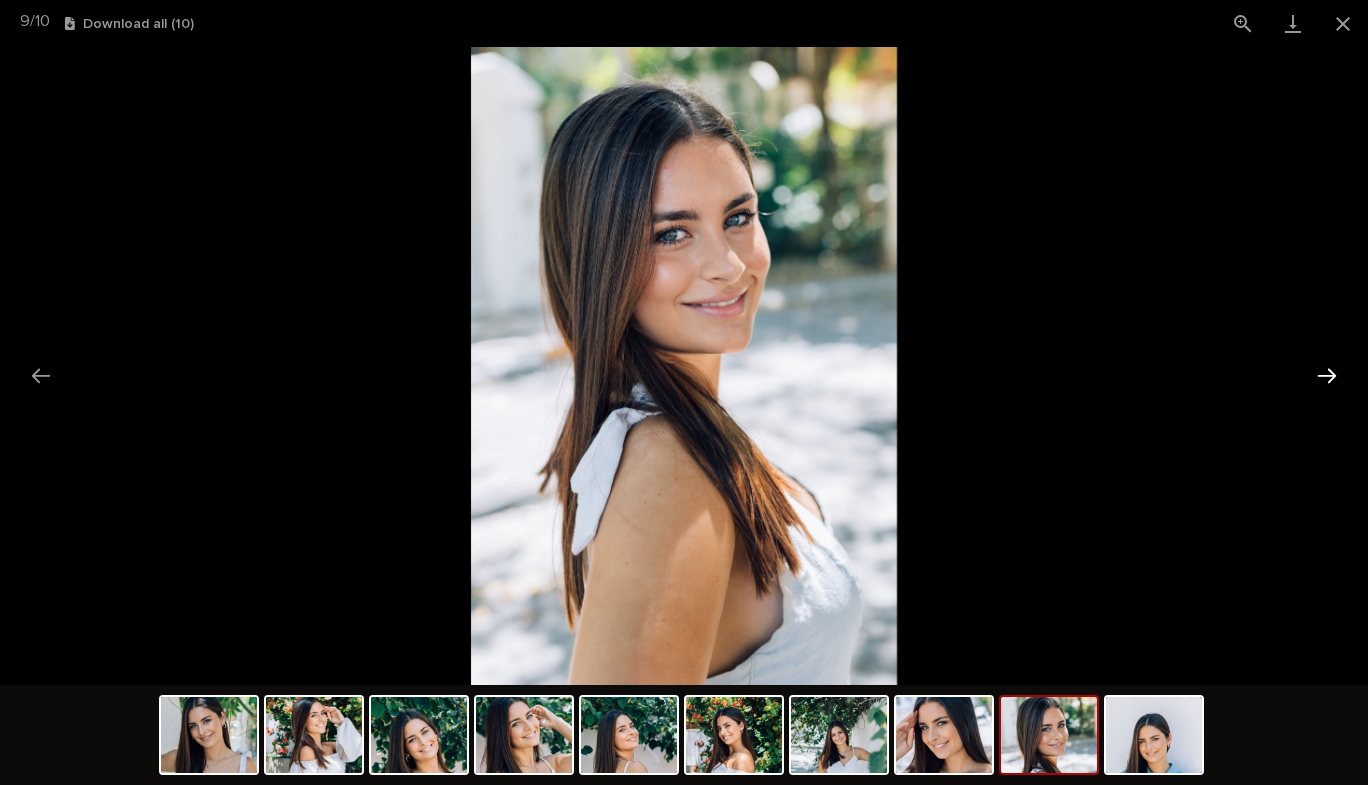 click at bounding box center [1327, 375] 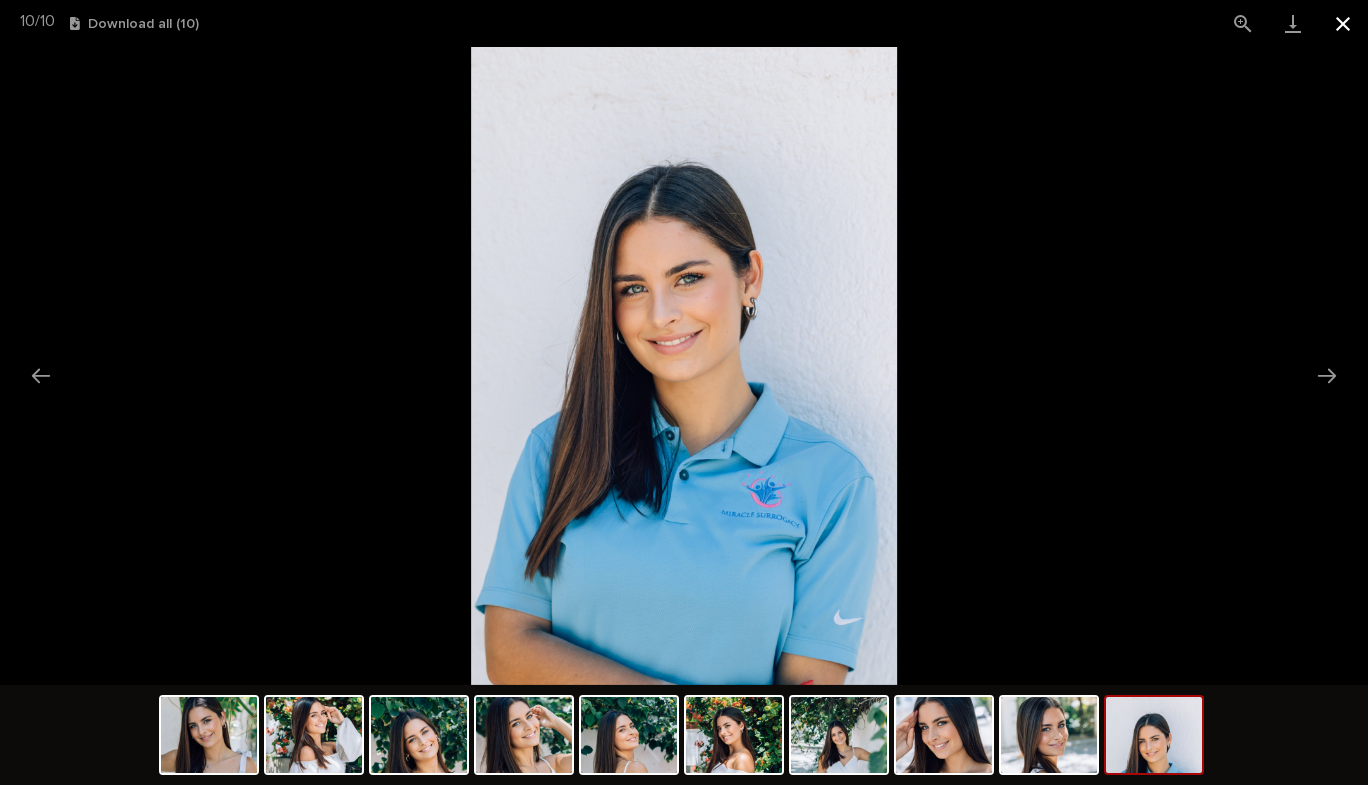 click at bounding box center [1343, 23] 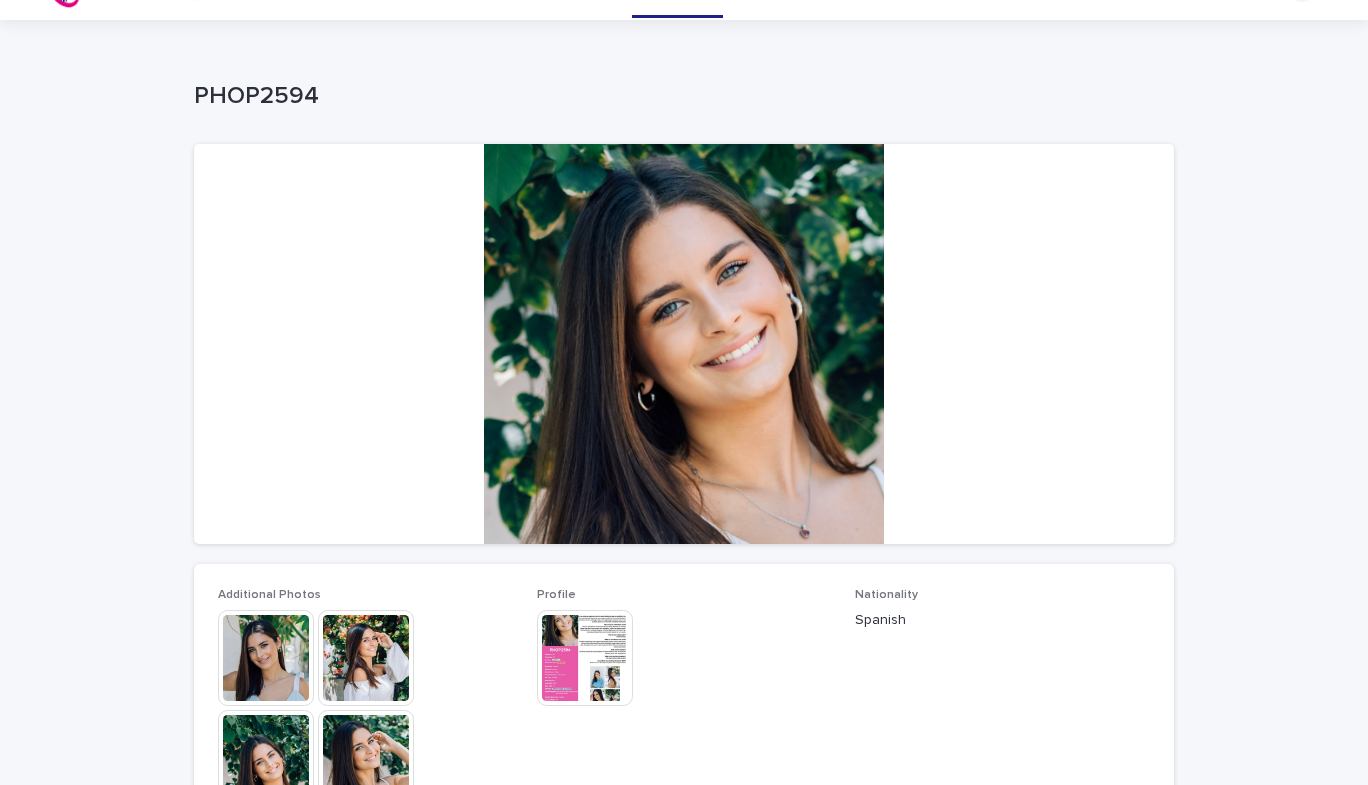 scroll, scrollTop: 39, scrollLeft: 0, axis: vertical 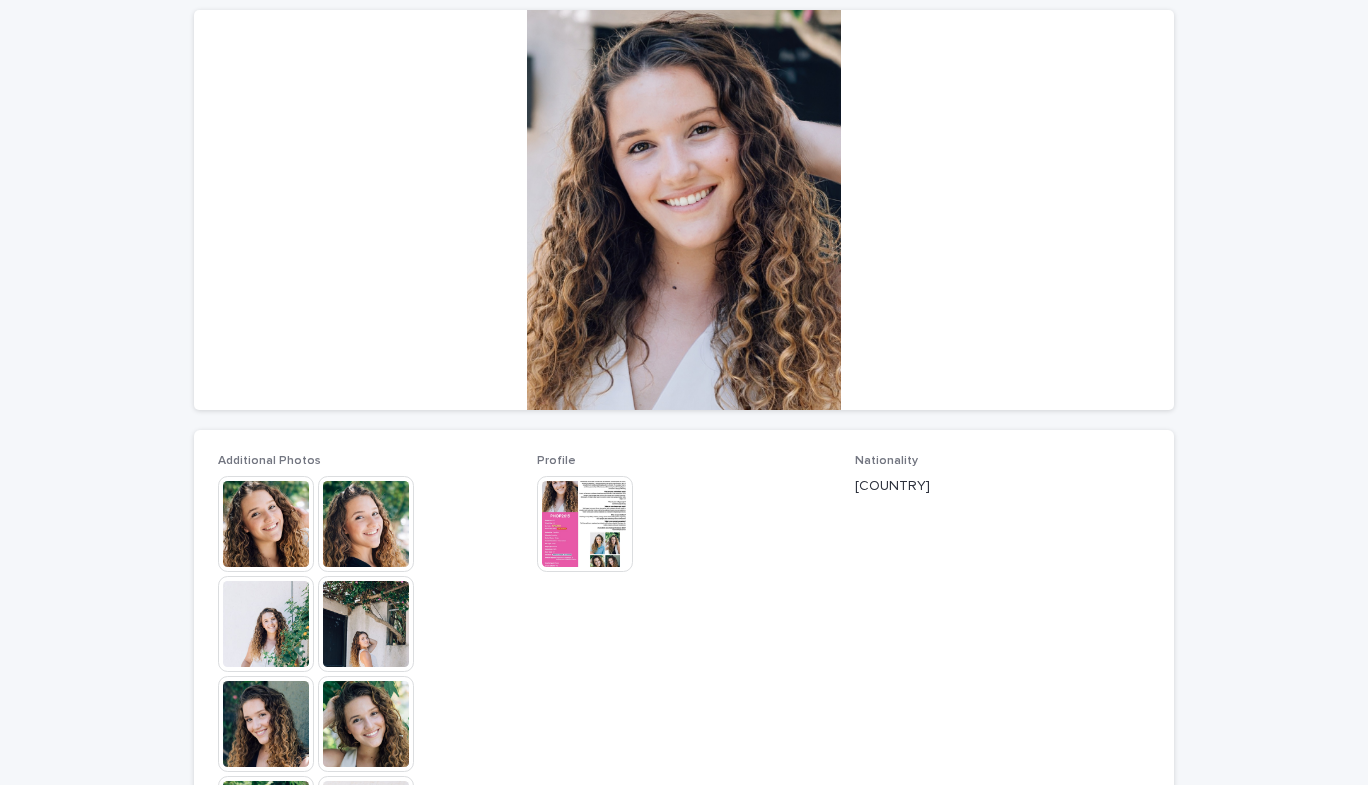 click at bounding box center [266, 524] 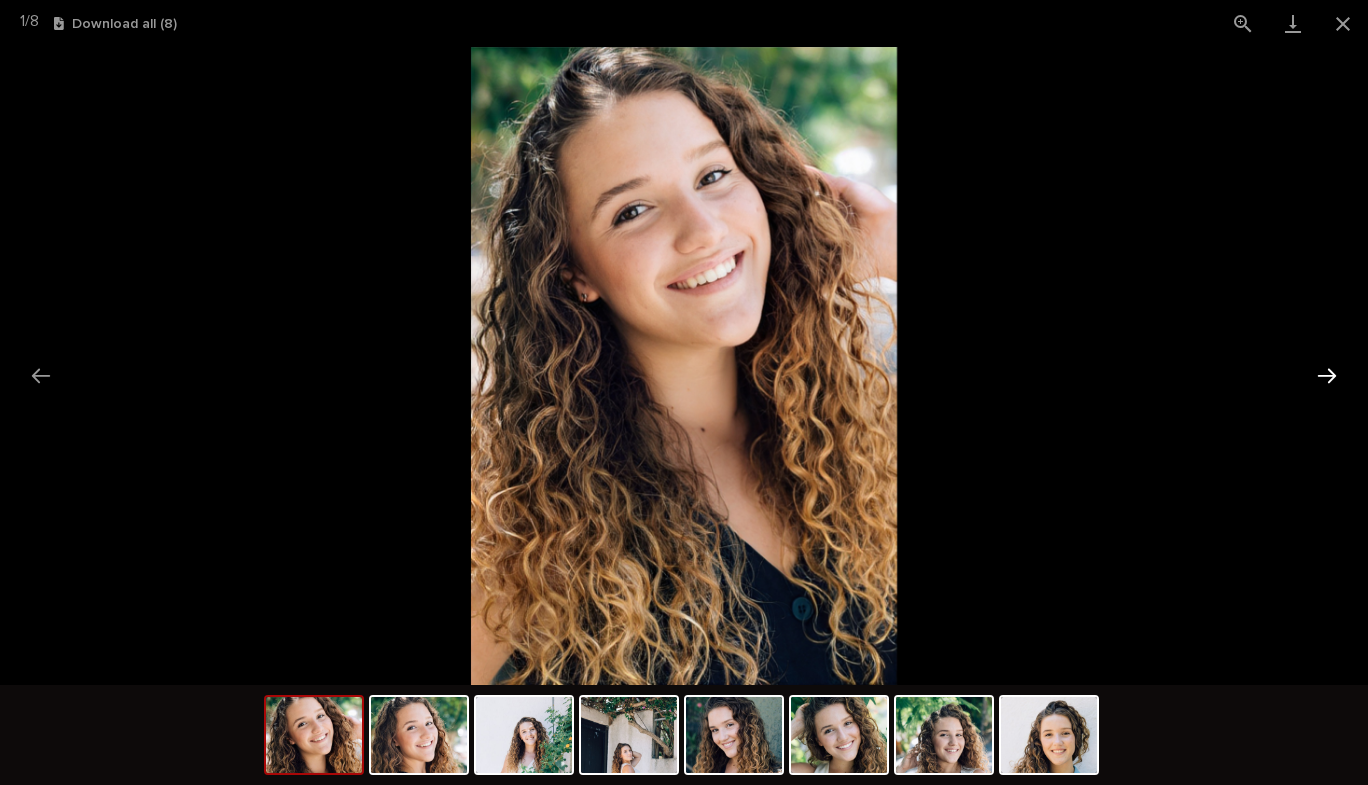 click at bounding box center (1327, 375) 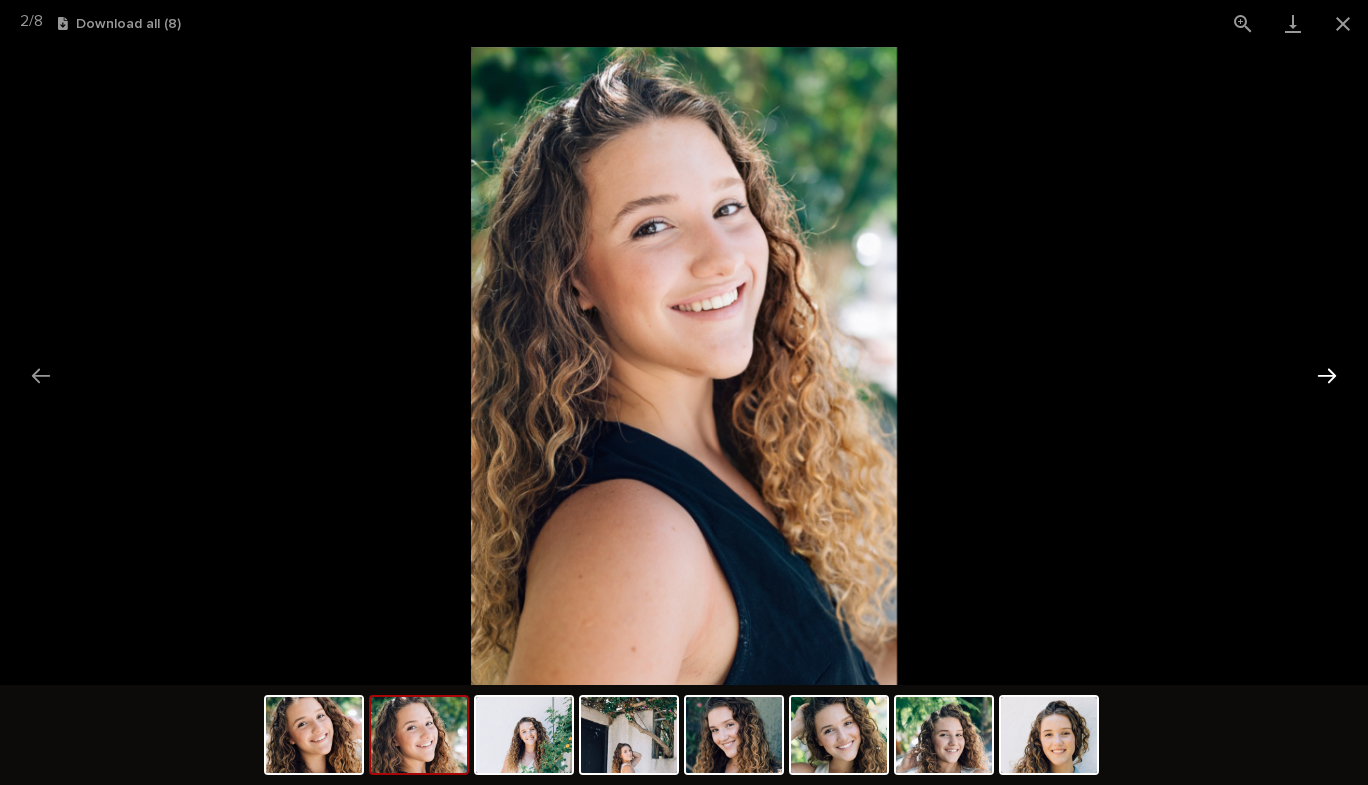 click at bounding box center (1327, 375) 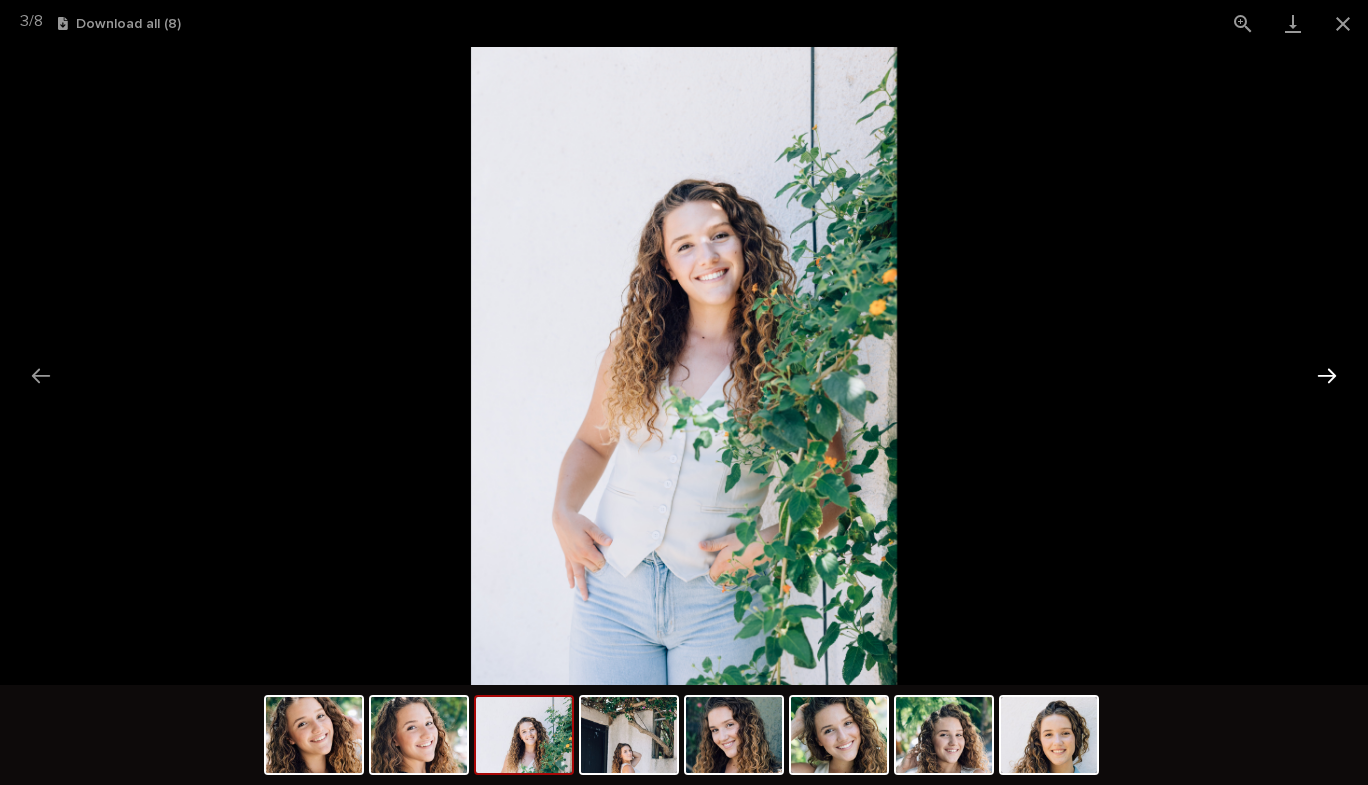 click at bounding box center (1327, 375) 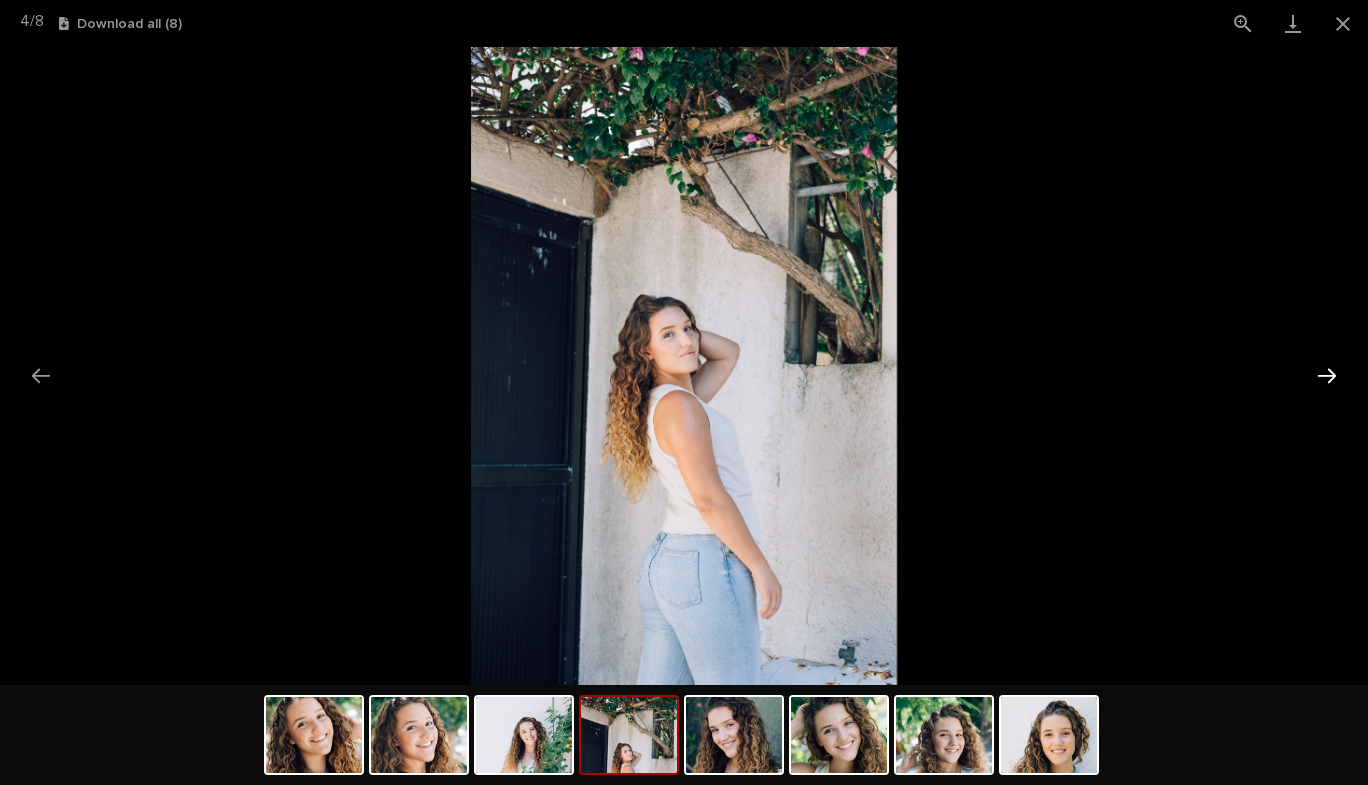 click at bounding box center (1327, 375) 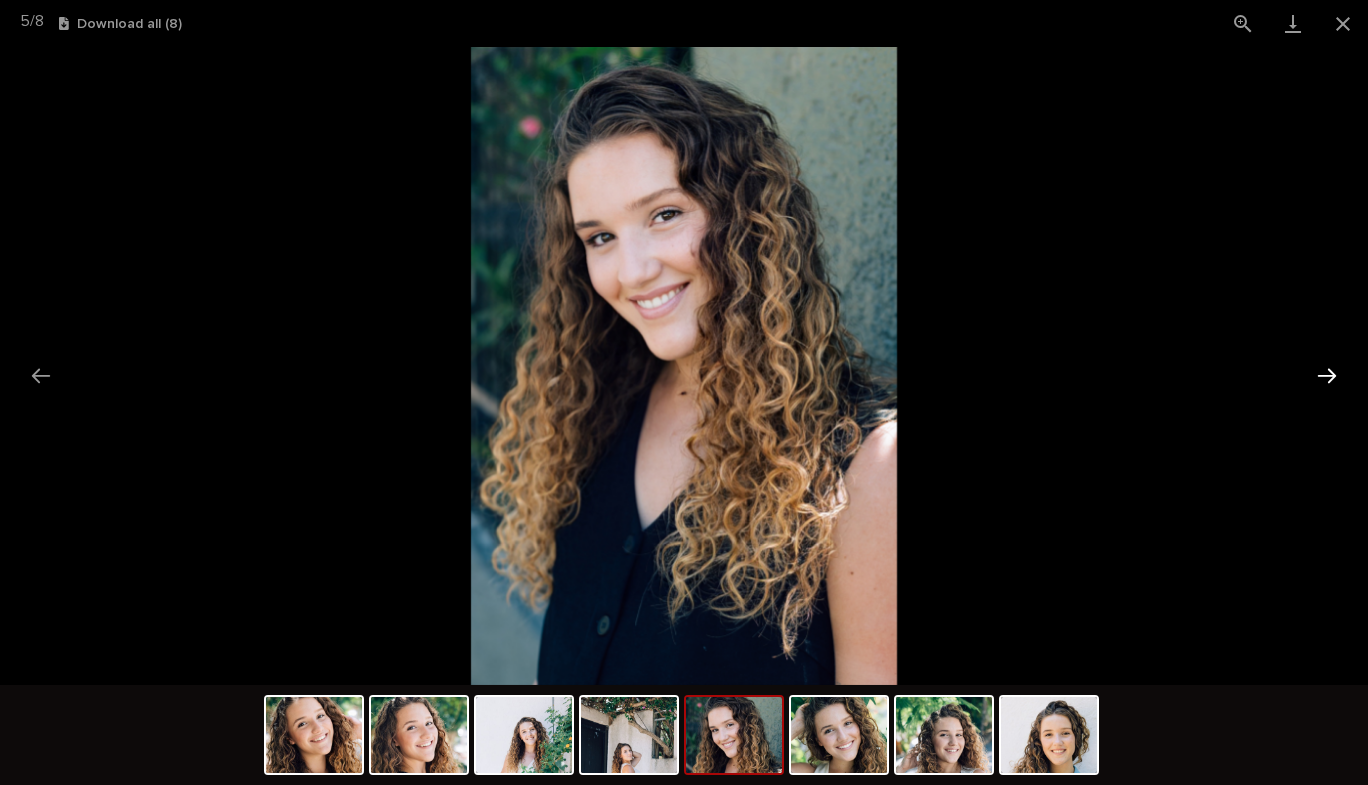 click at bounding box center [1327, 375] 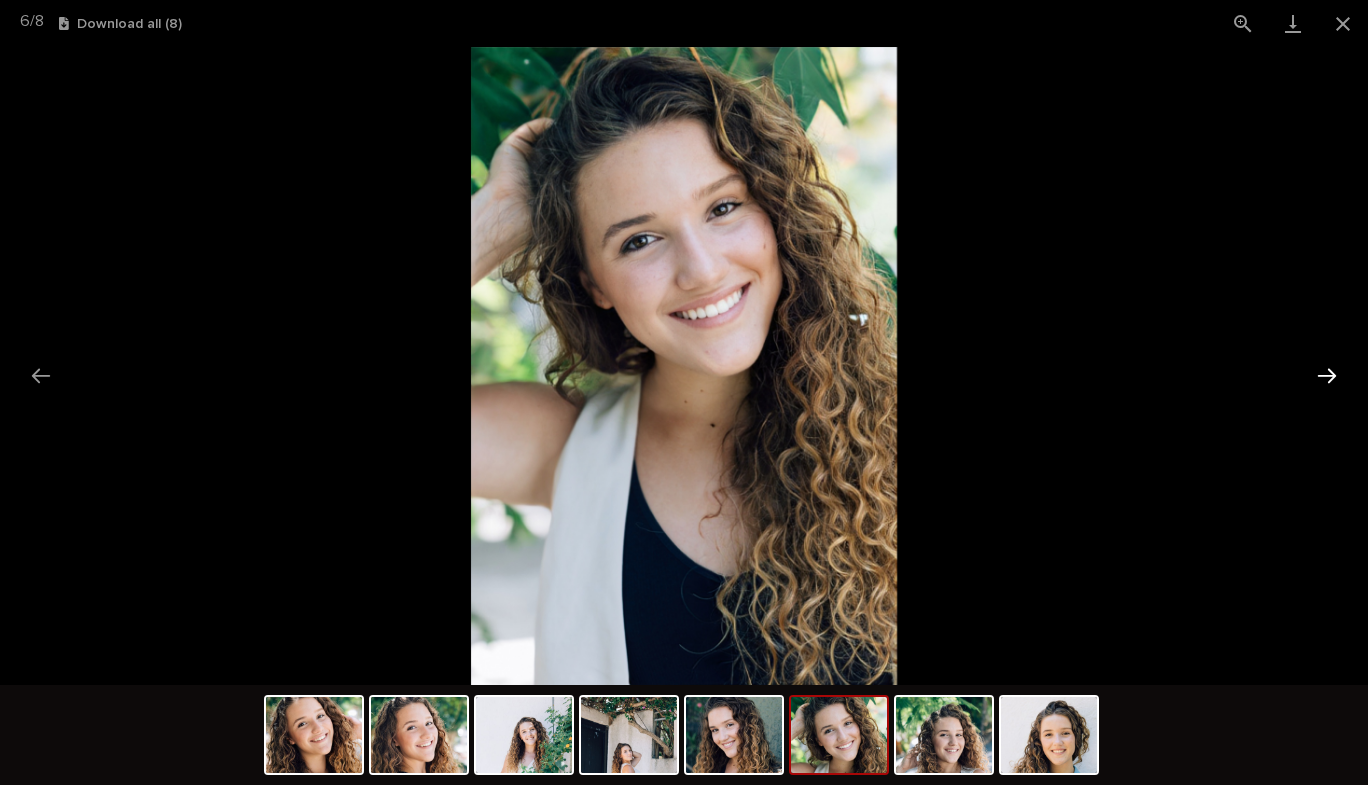 click at bounding box center [1327, 375] 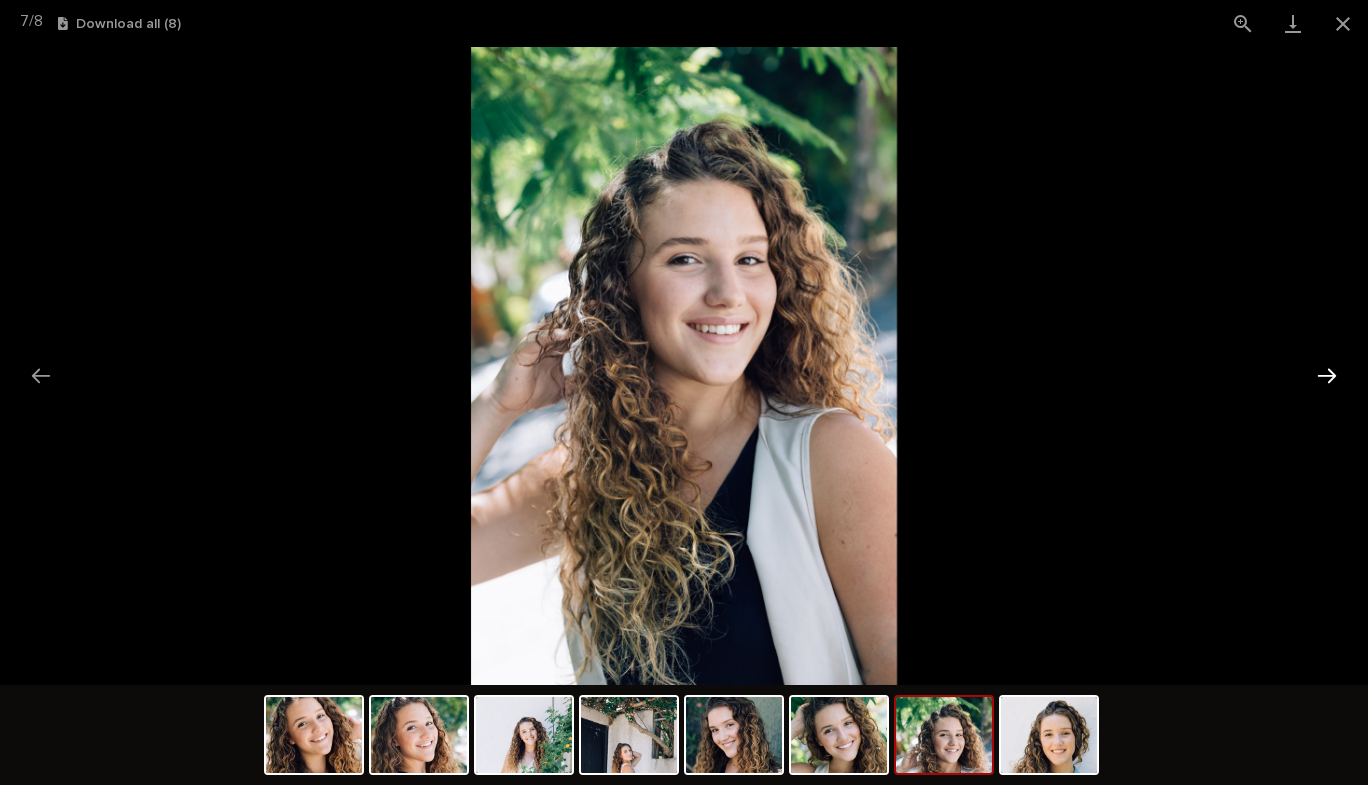 click at bounding box center [1327, 375] 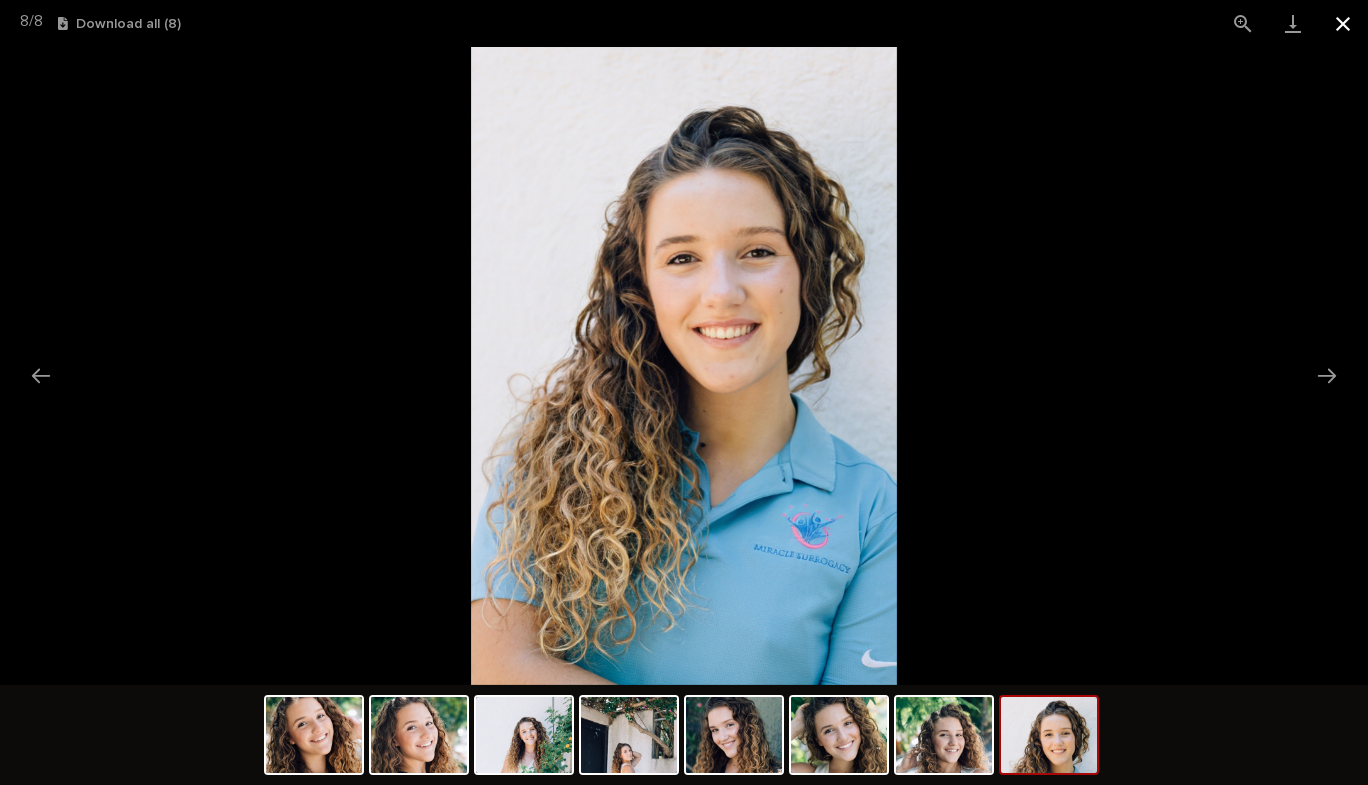 click at bounding box center (1343, 23) 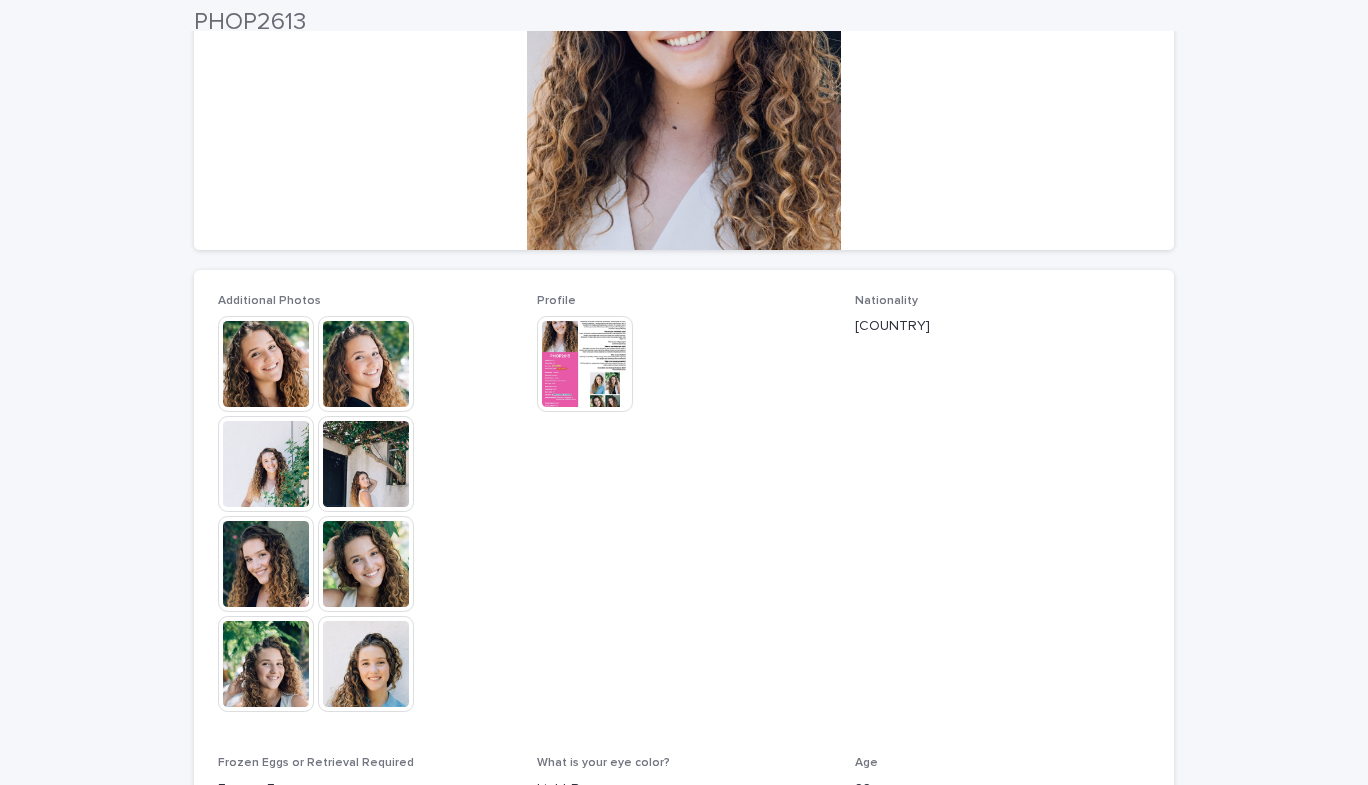 scroll, scrollTop: 0, scrollLeft: 0, axis: both 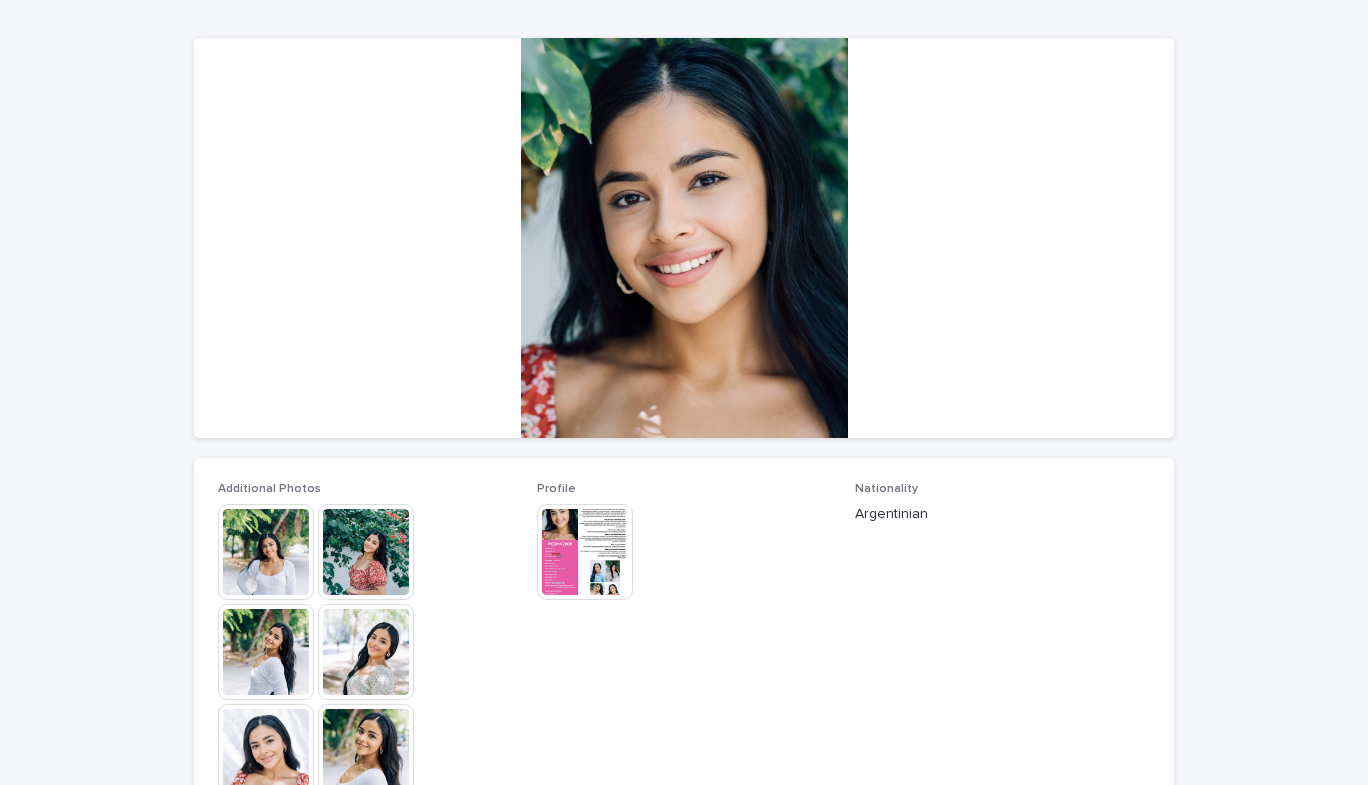click at bounding box center [266, 552] 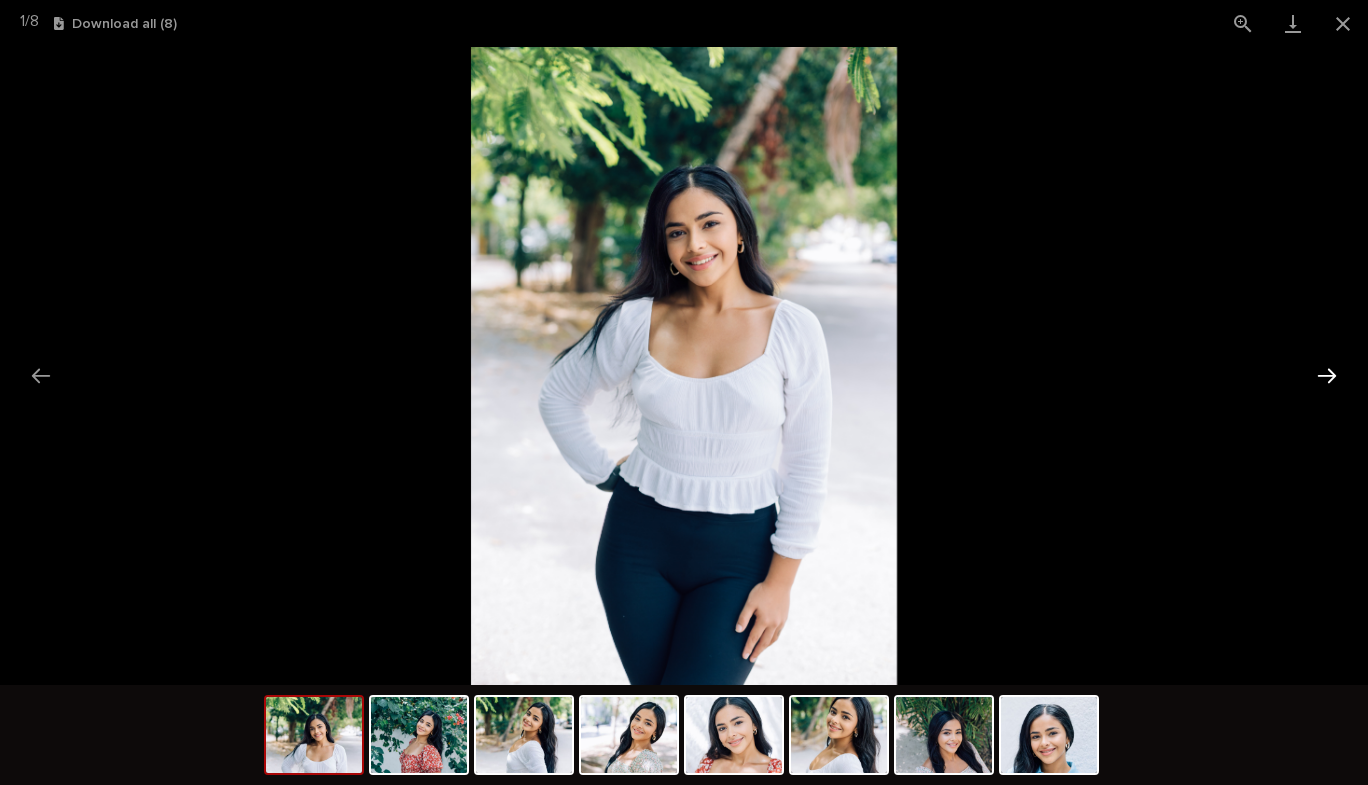 click at bounding box center [1327, 375] 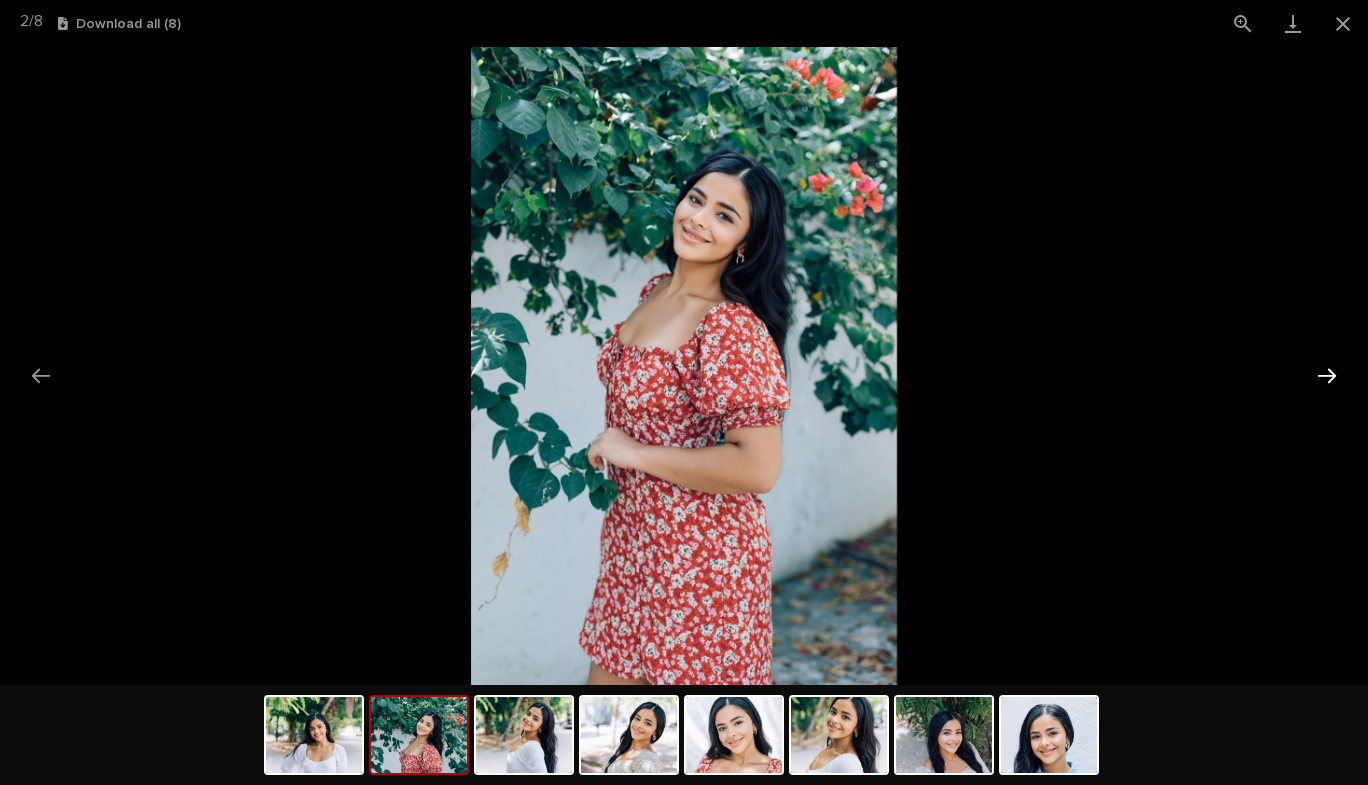 click at bounding box center (1327, 375) 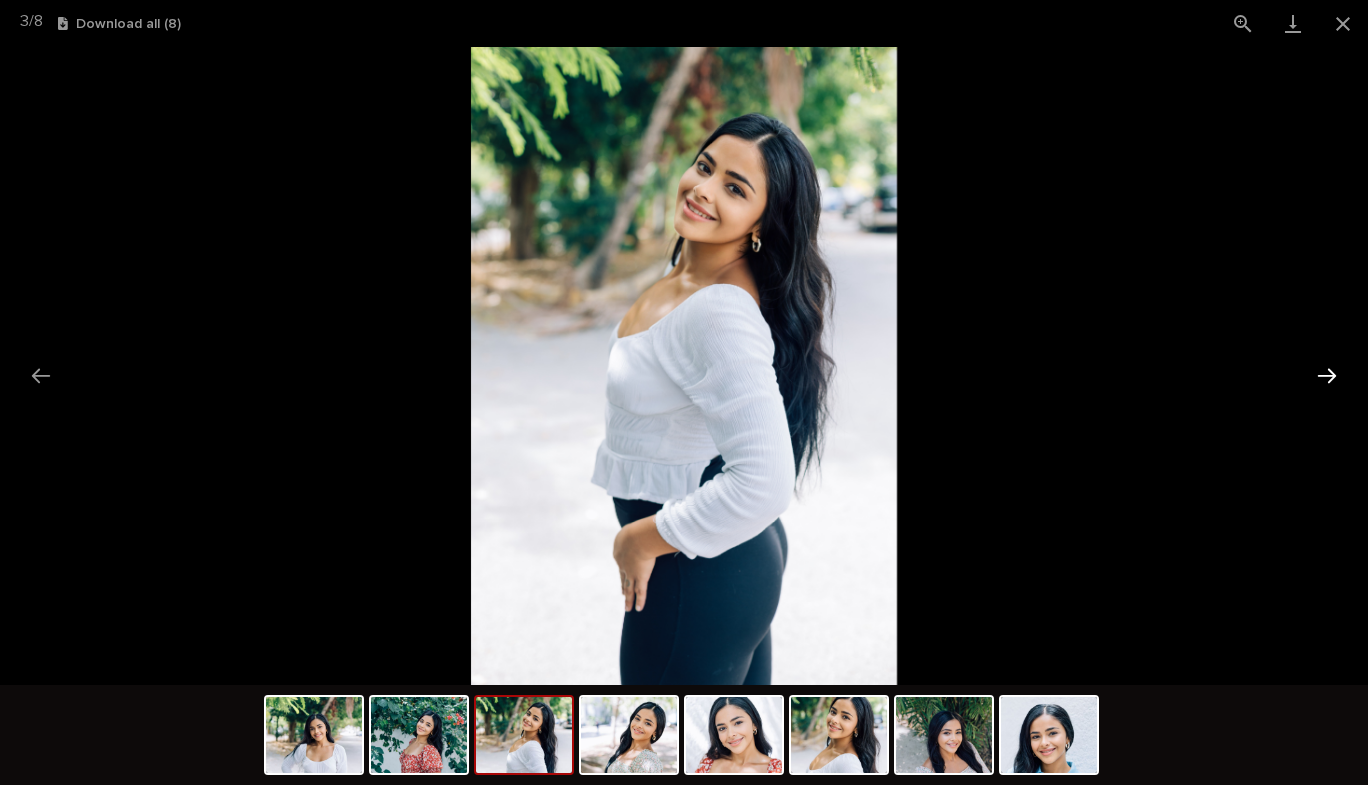 click at bounding box center (1327, 375) 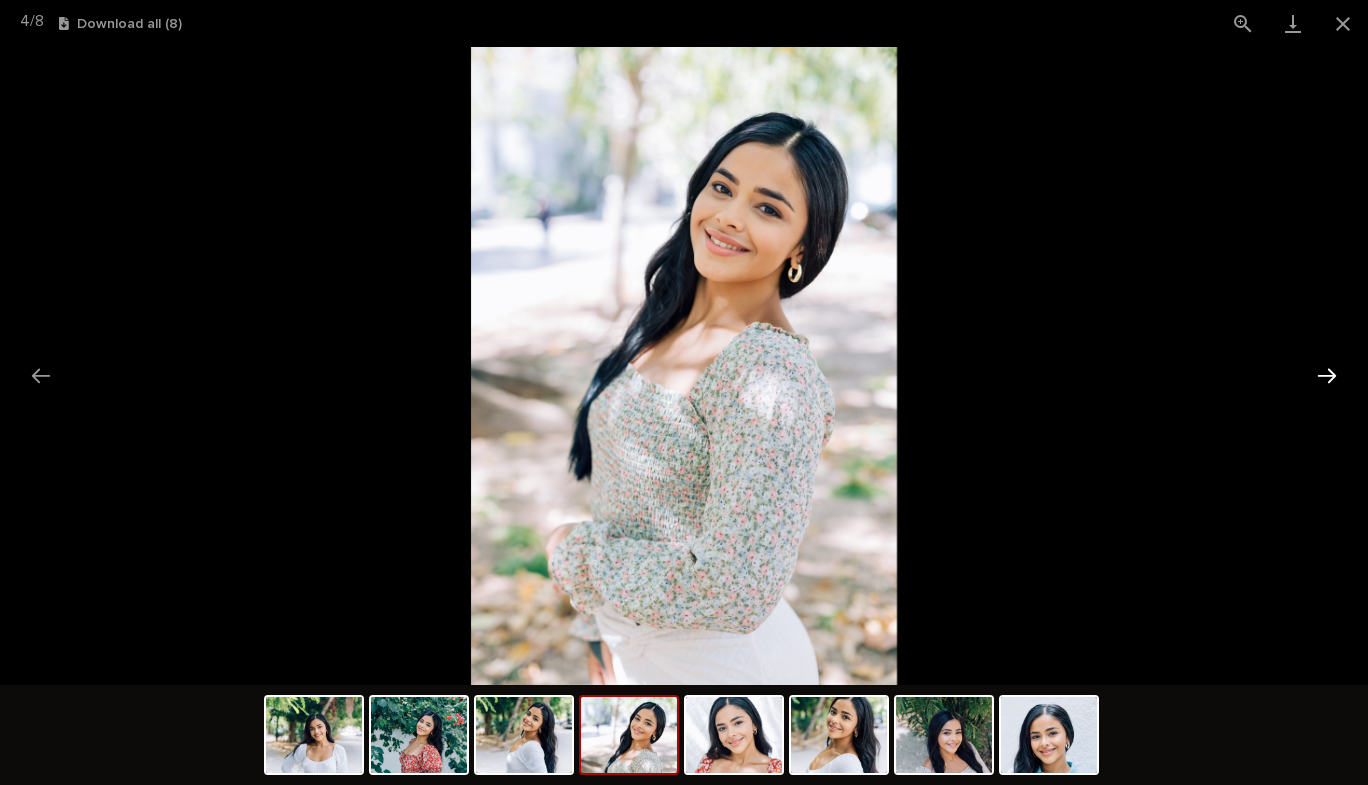 click at bounding box center (1327, 375) 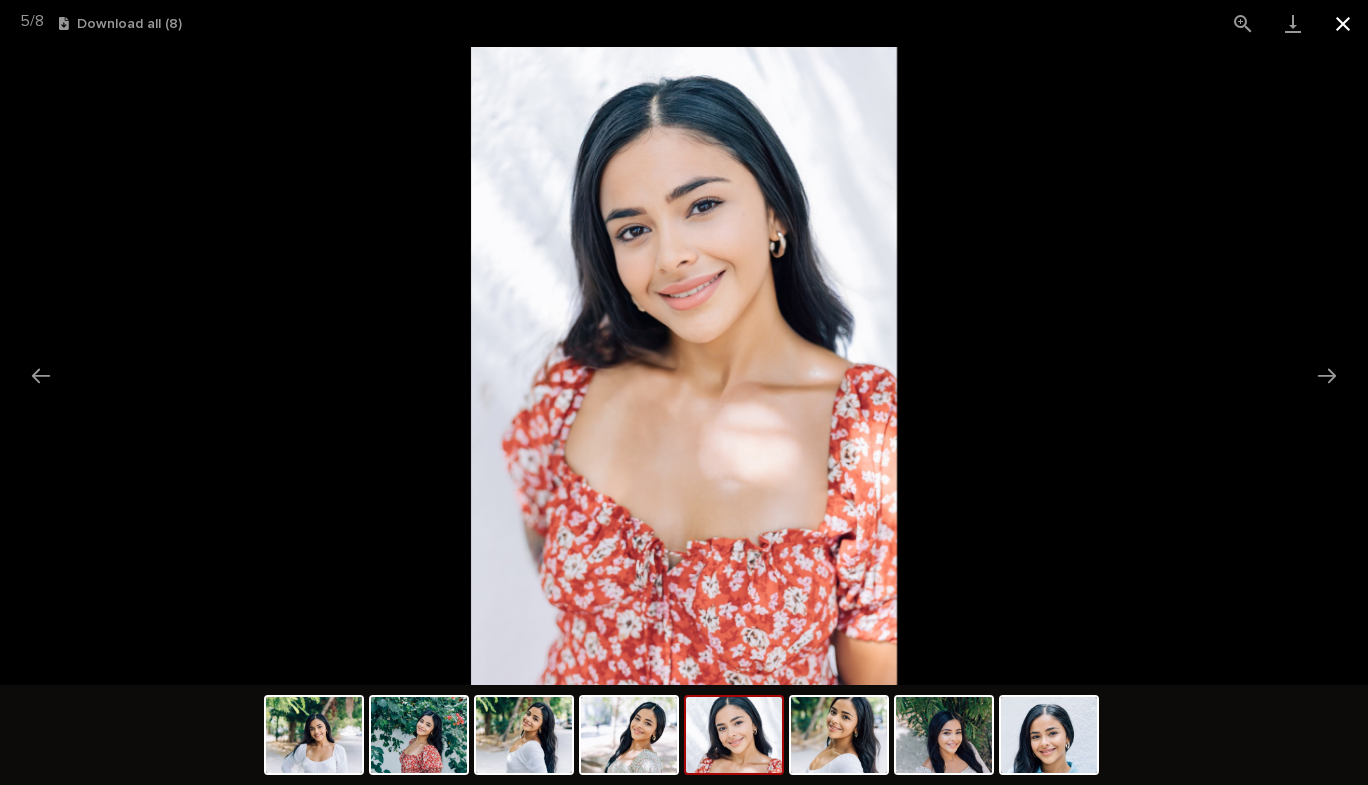 click at bounding box center [1343, 23] 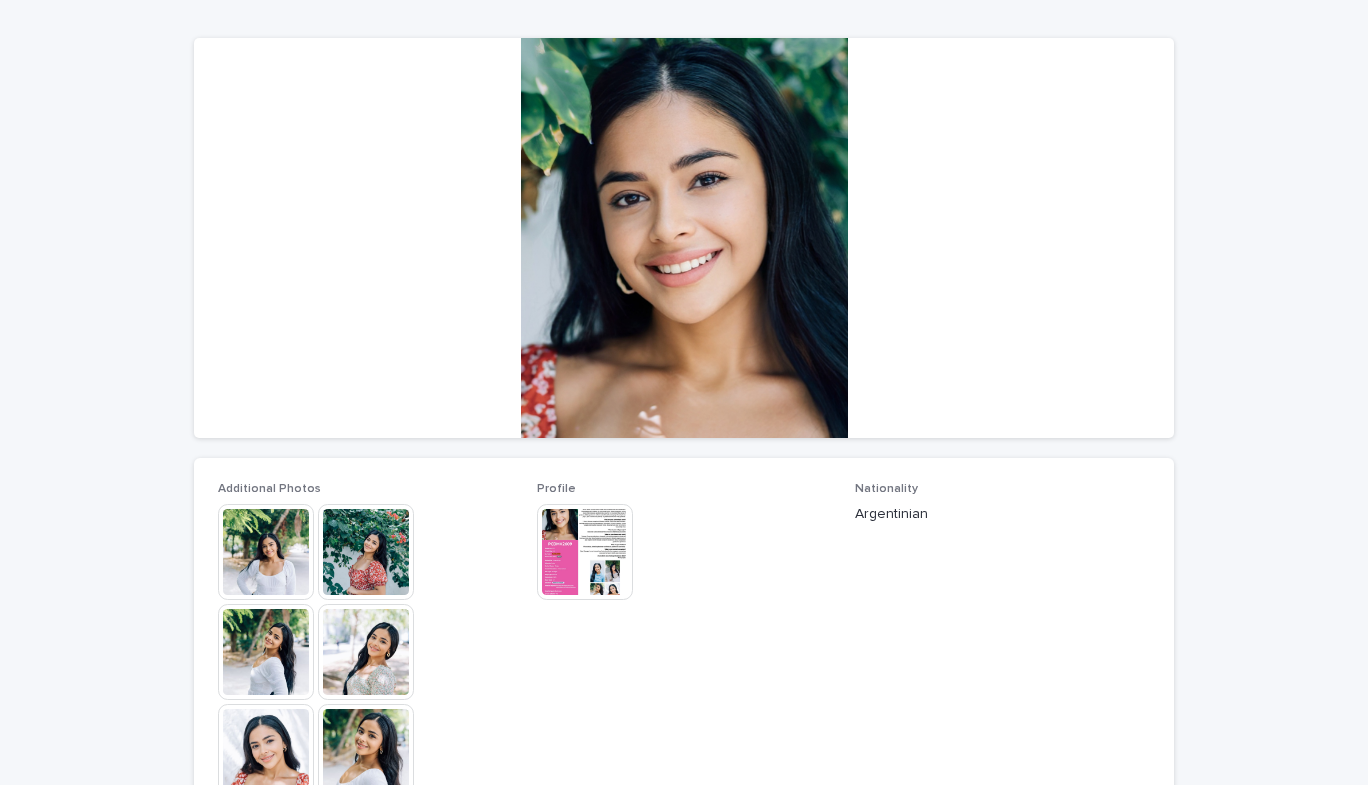 scroll, scrollTop: 0, scrollLeft: 0, axis: both 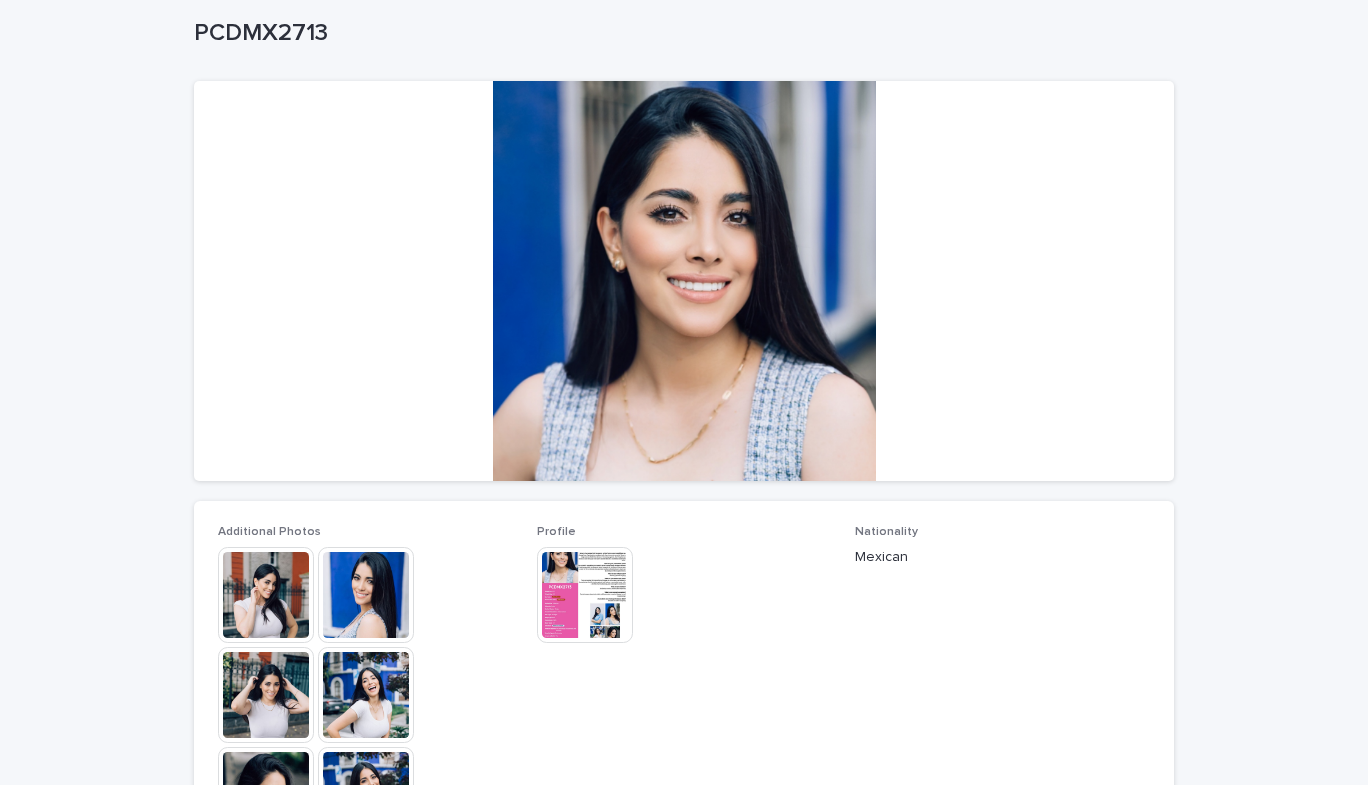 click at bounding box center (266, 595) 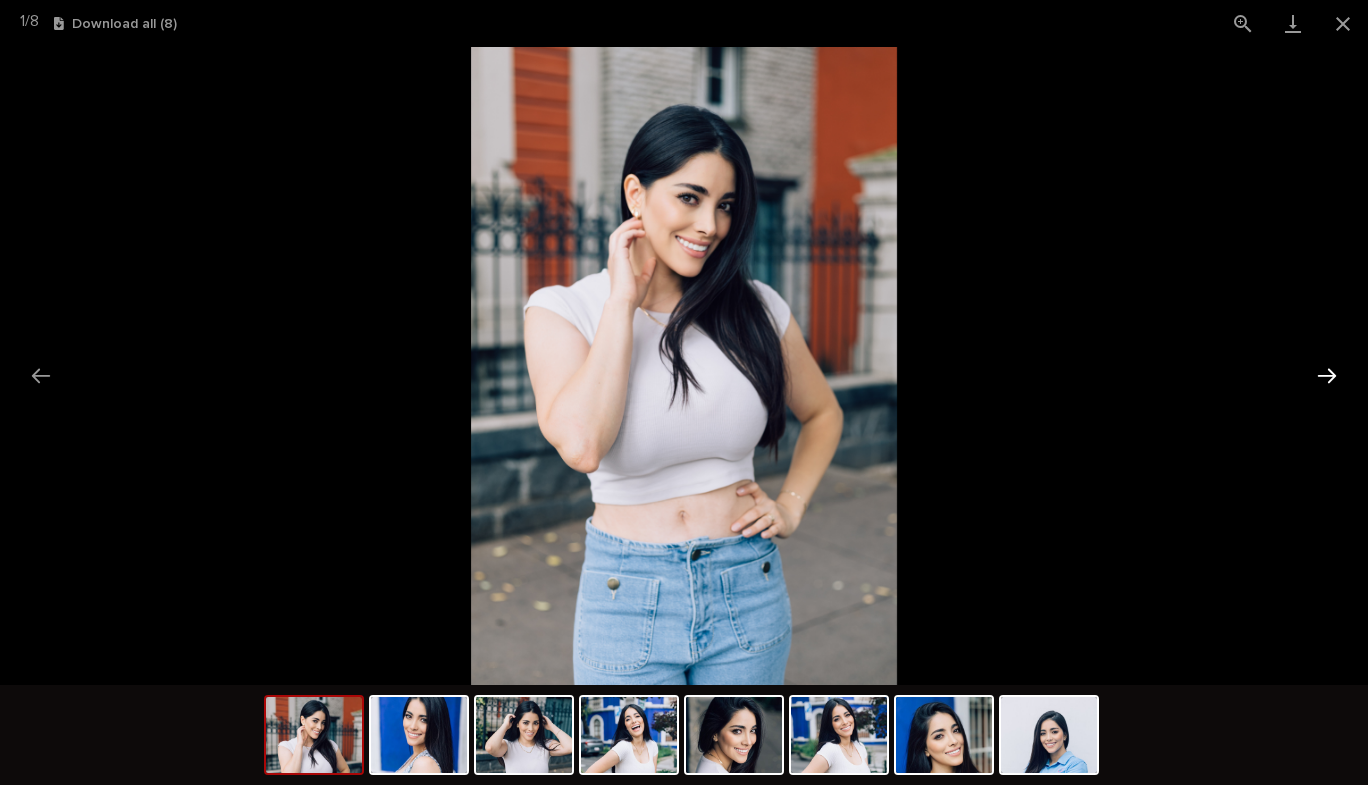 click at bounding box center (1327, 375) 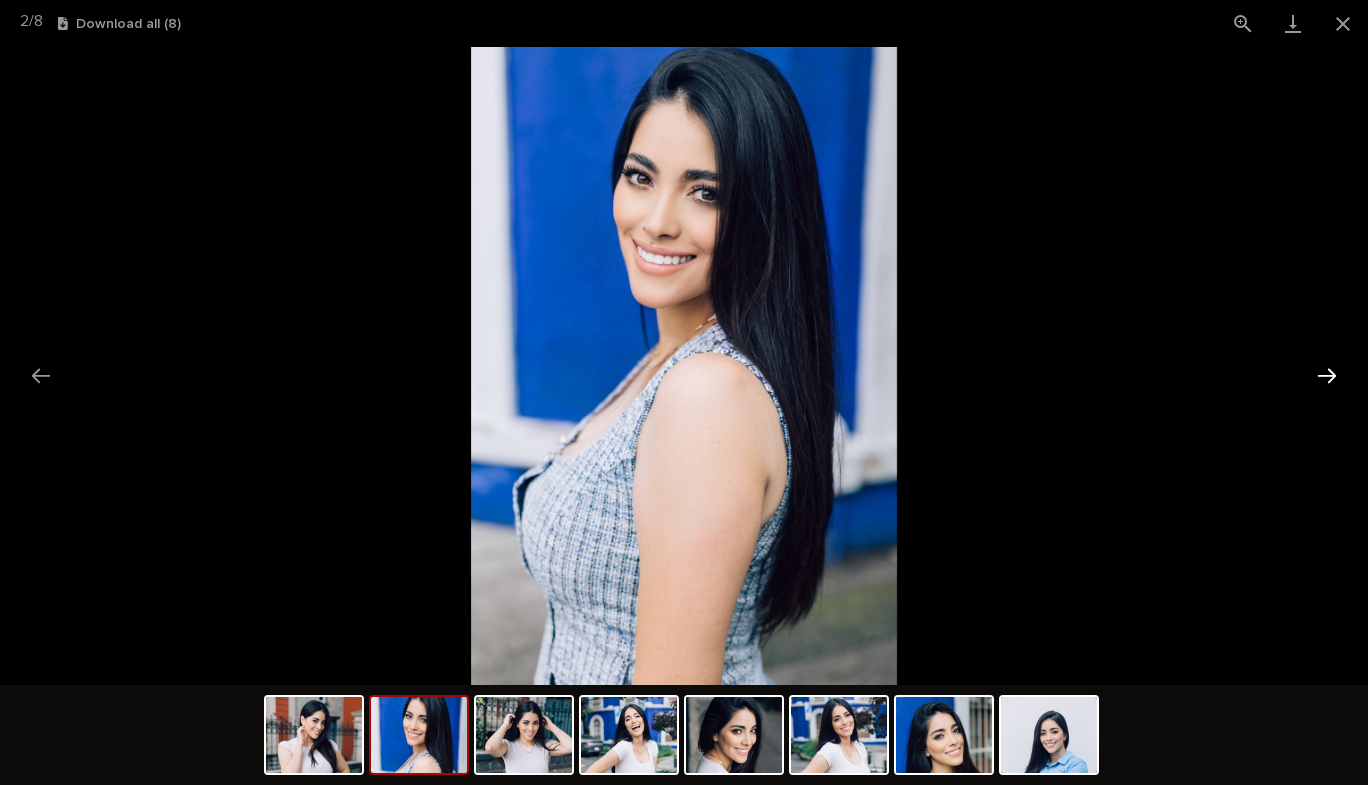 click at bounding box center [1327, 375] 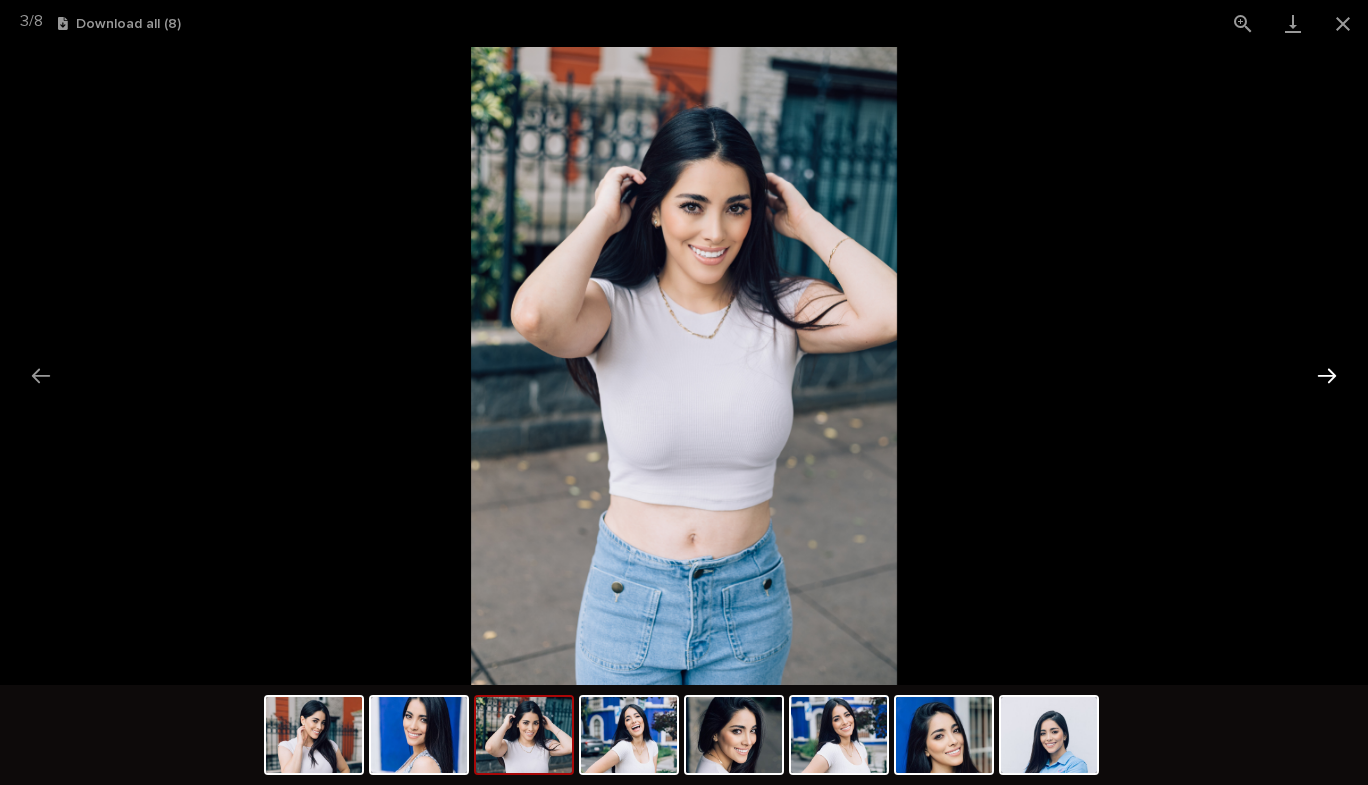 click at bounding box center [1327, 375] 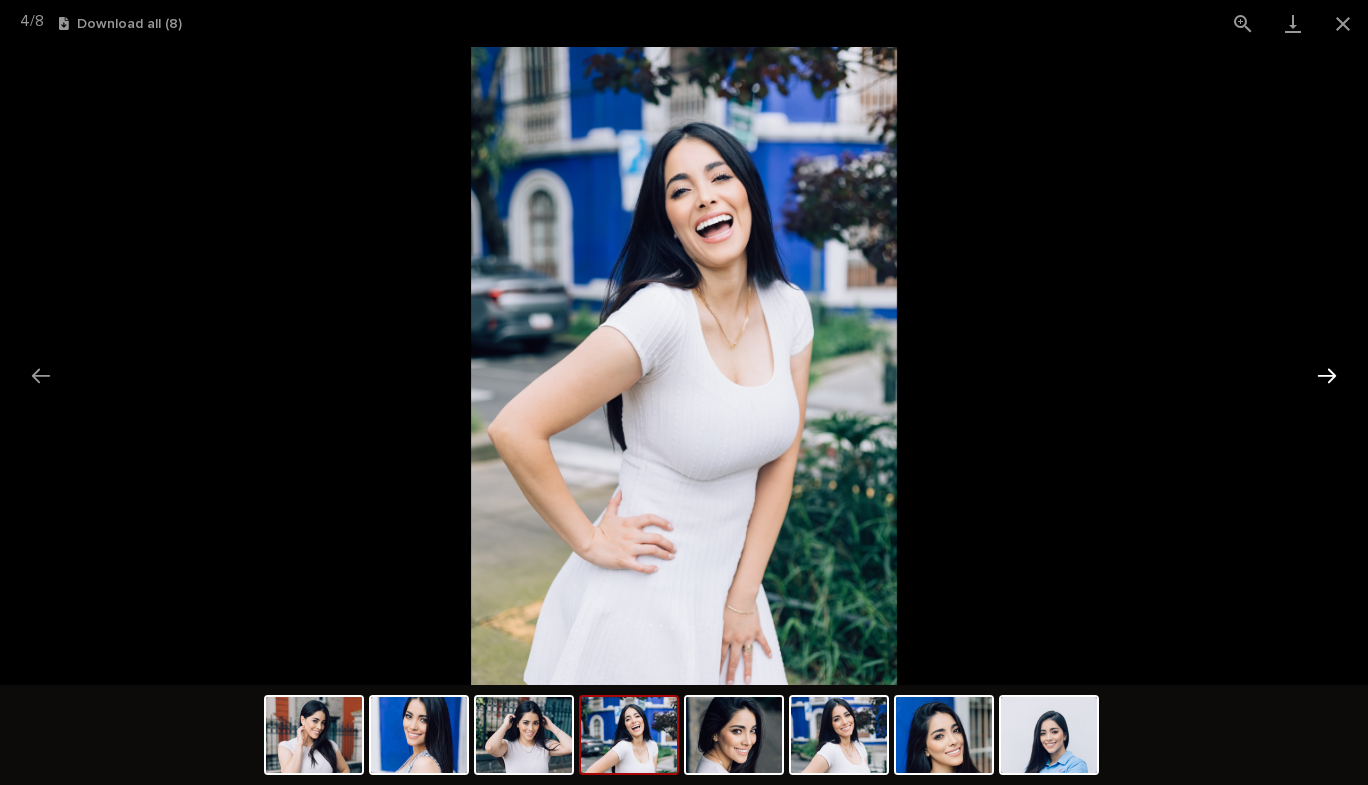 click at bounding box center [1327, 375] 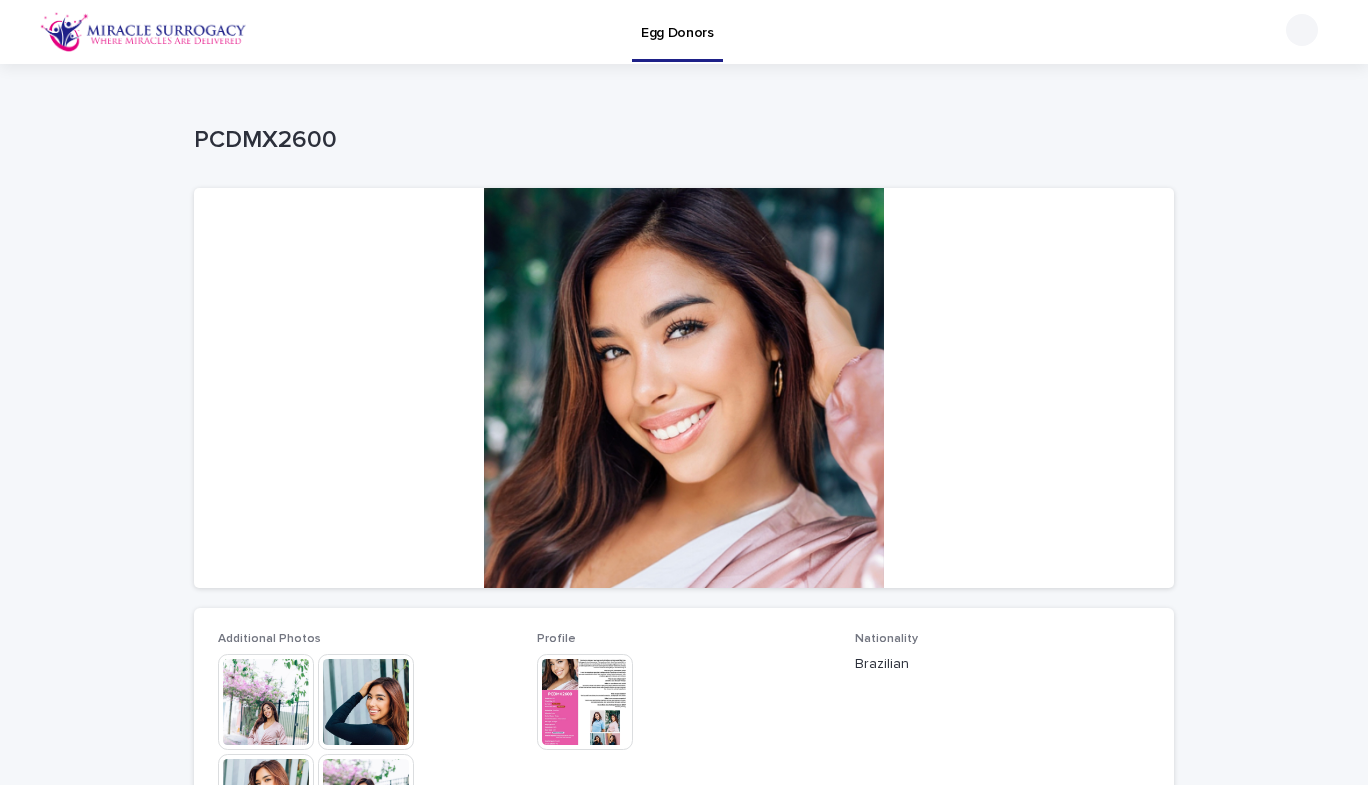 scroll, scrollTop: 0, scrollLeft: 0, axis: both 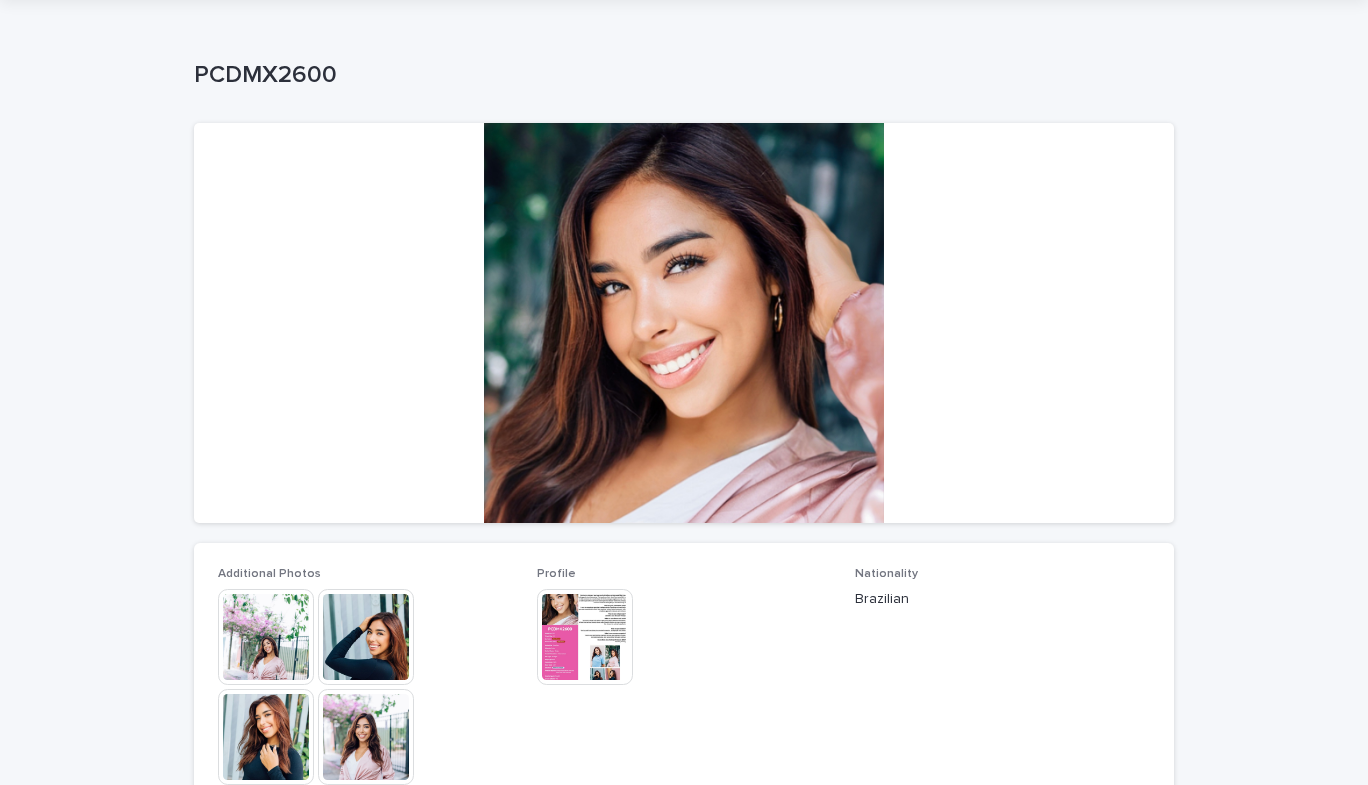 click at bounding box center [266, 637] 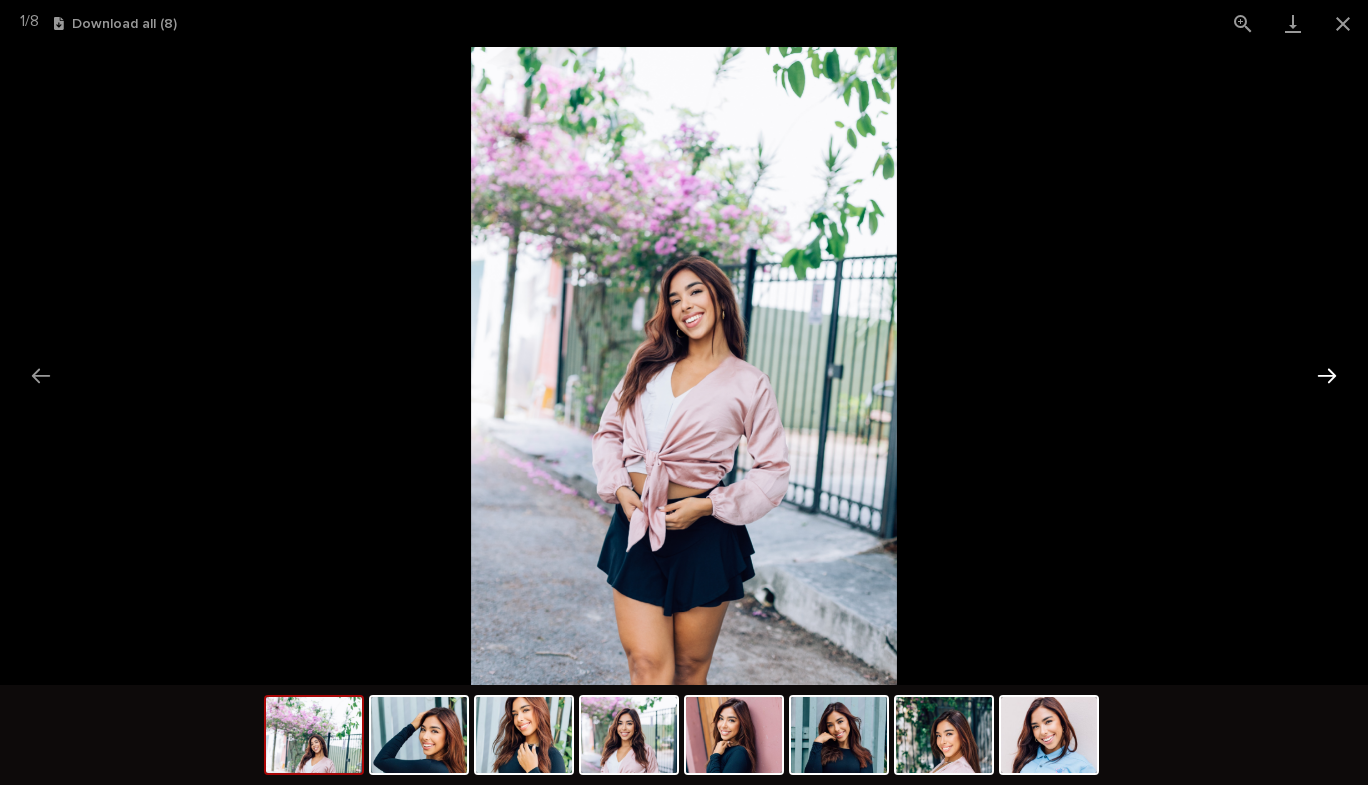 click at bounding box center (1327, 375) 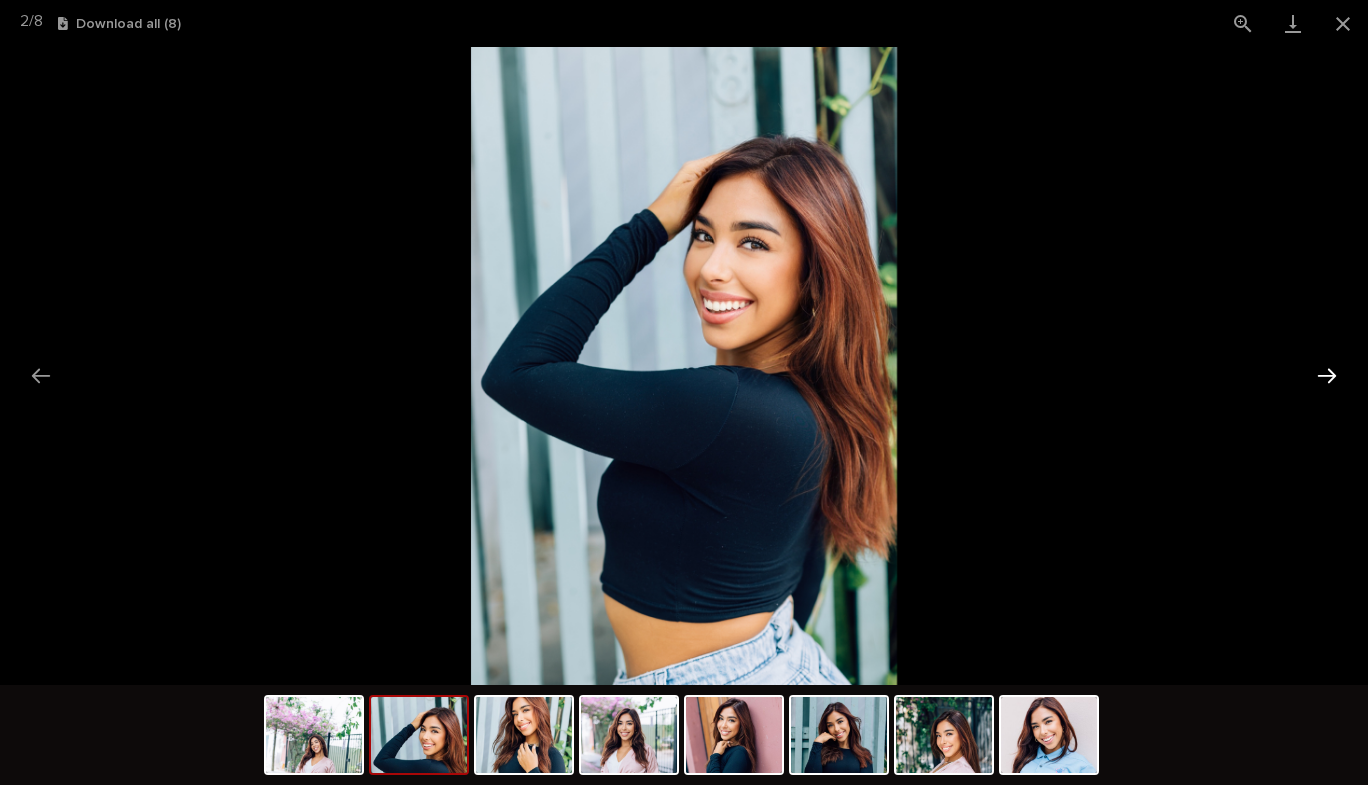 click at bounding box center [1327, 375] 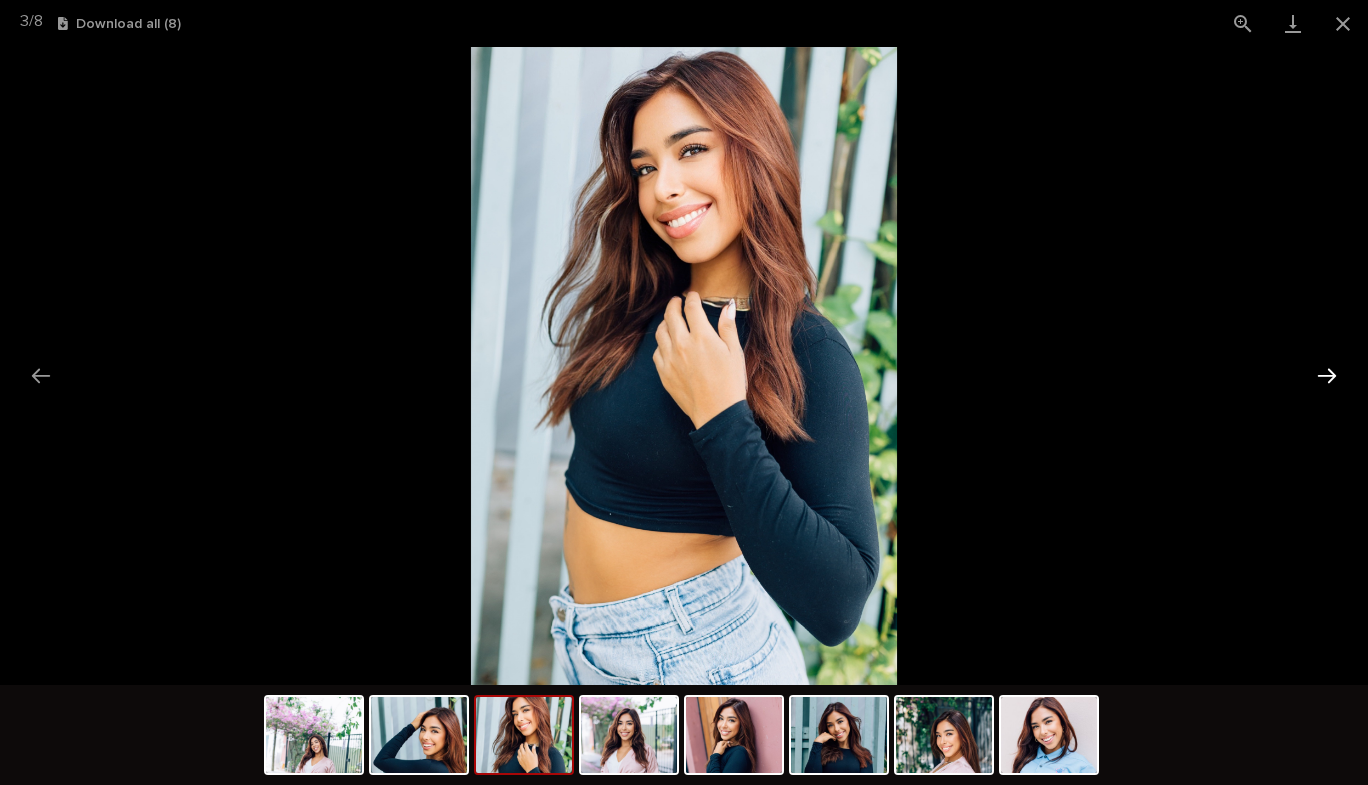 click at bounding box center (1327, 375) 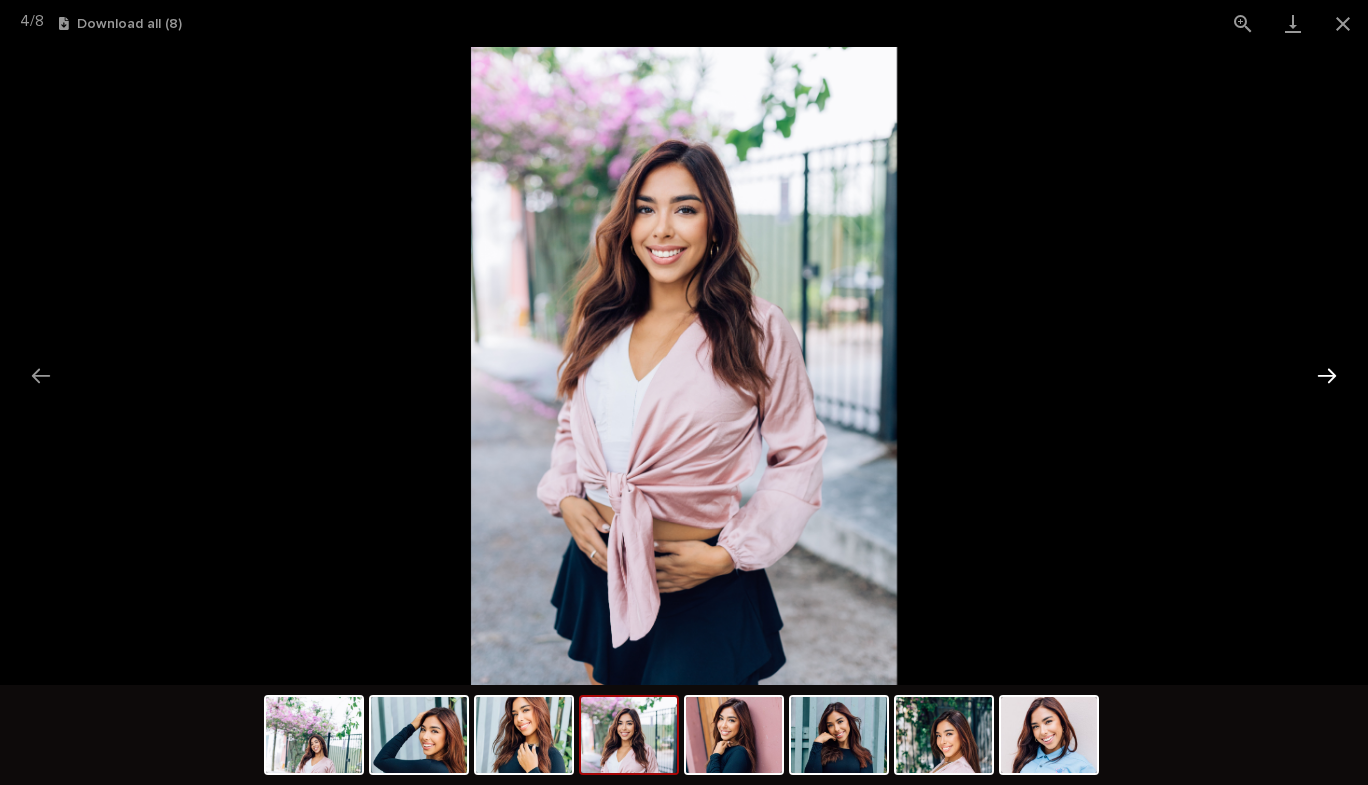click at bounding box center [1327, 375] 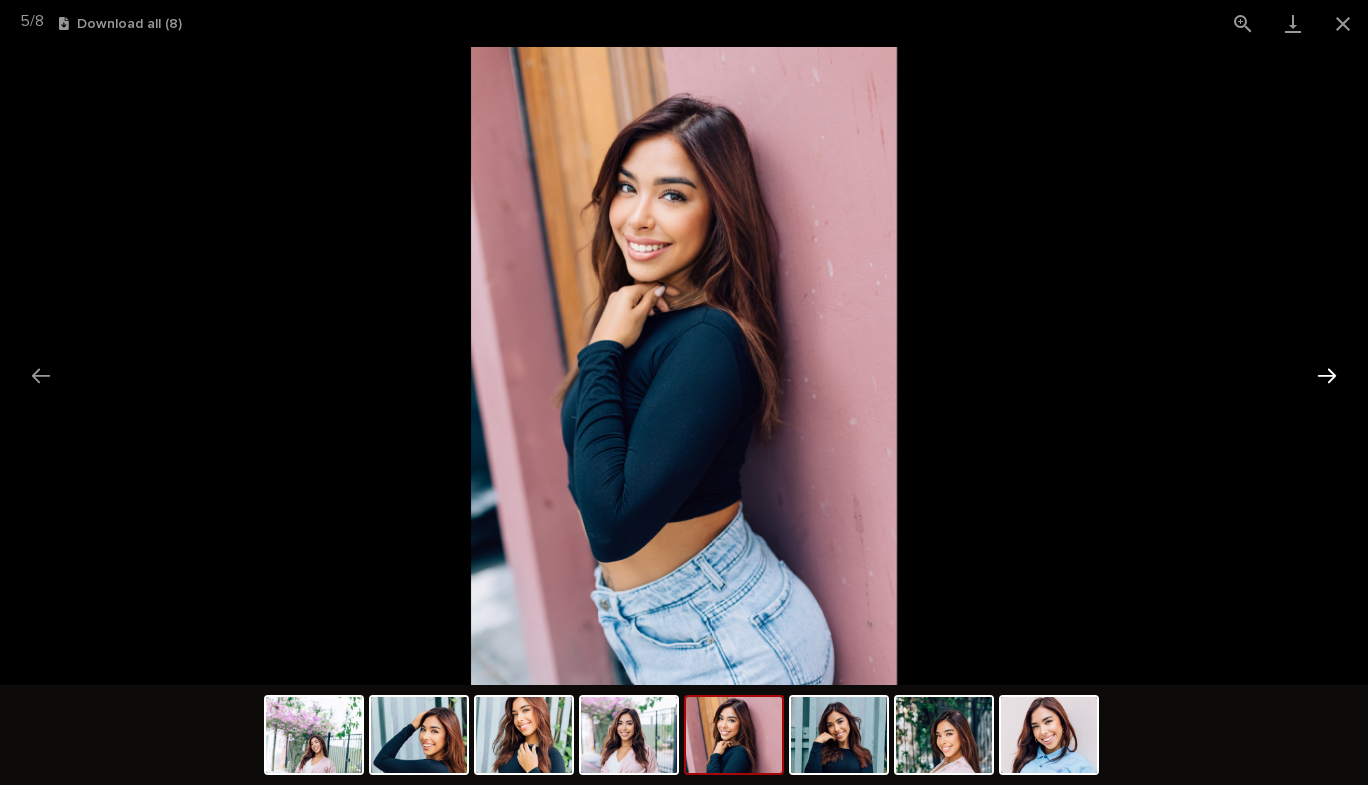 click at bounding box center [1327, 375] 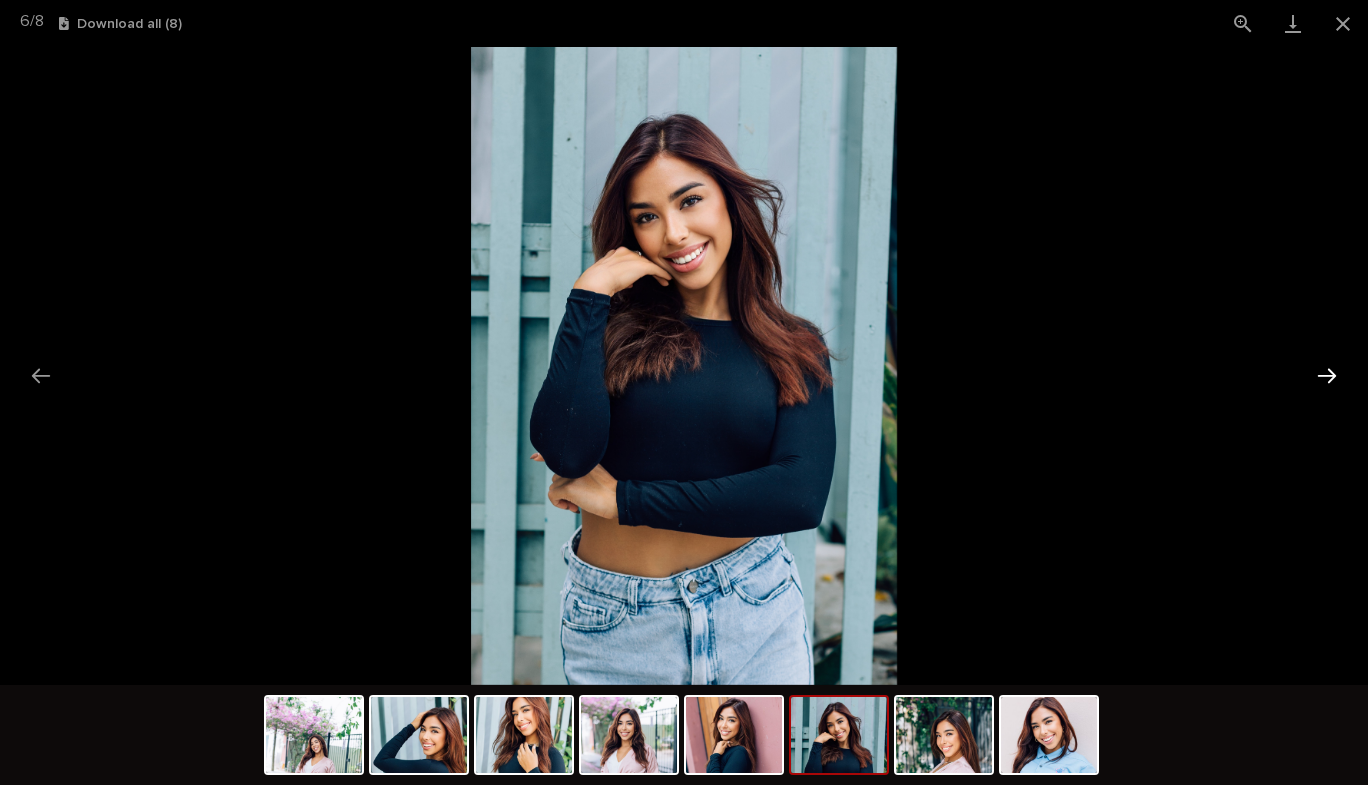 click at bounding box center (1327, 375) 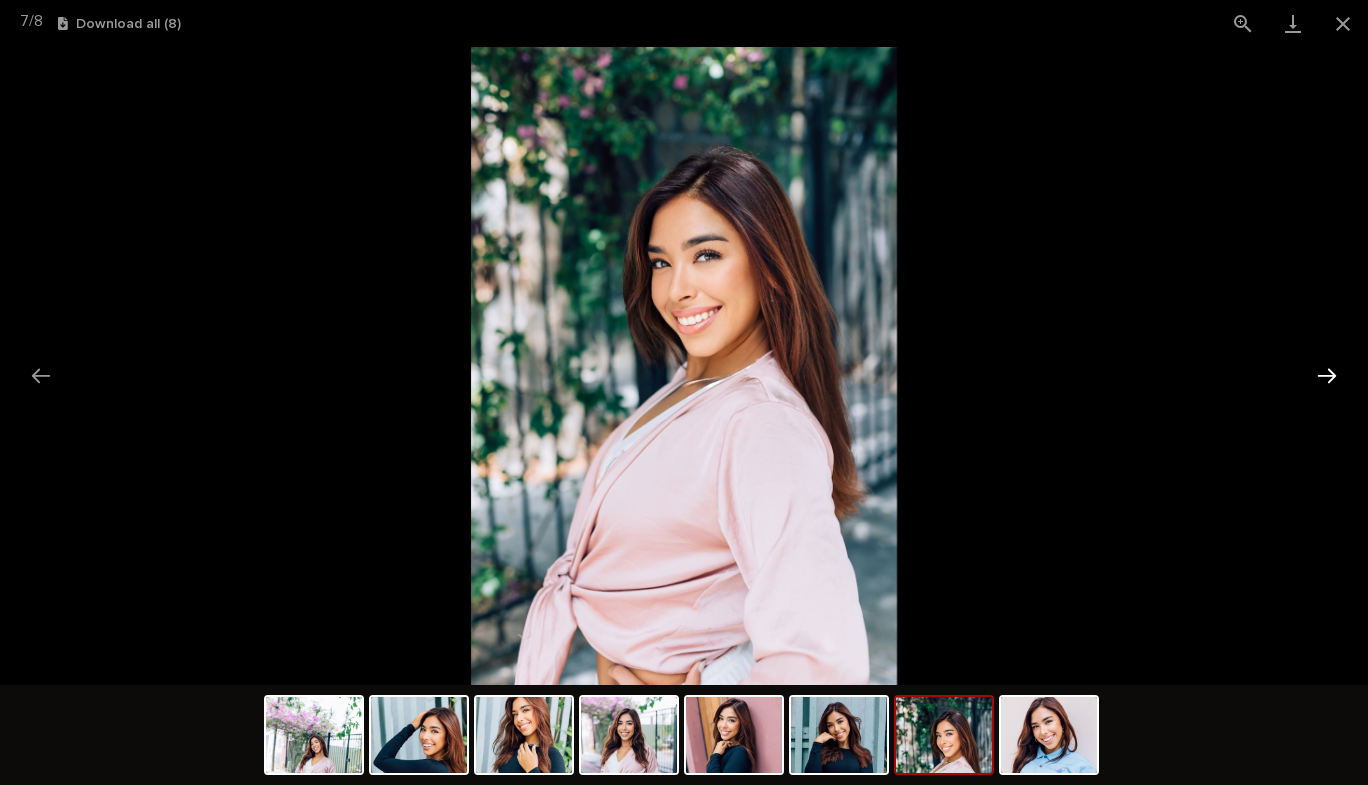 click at bounding box center [1327, 375] 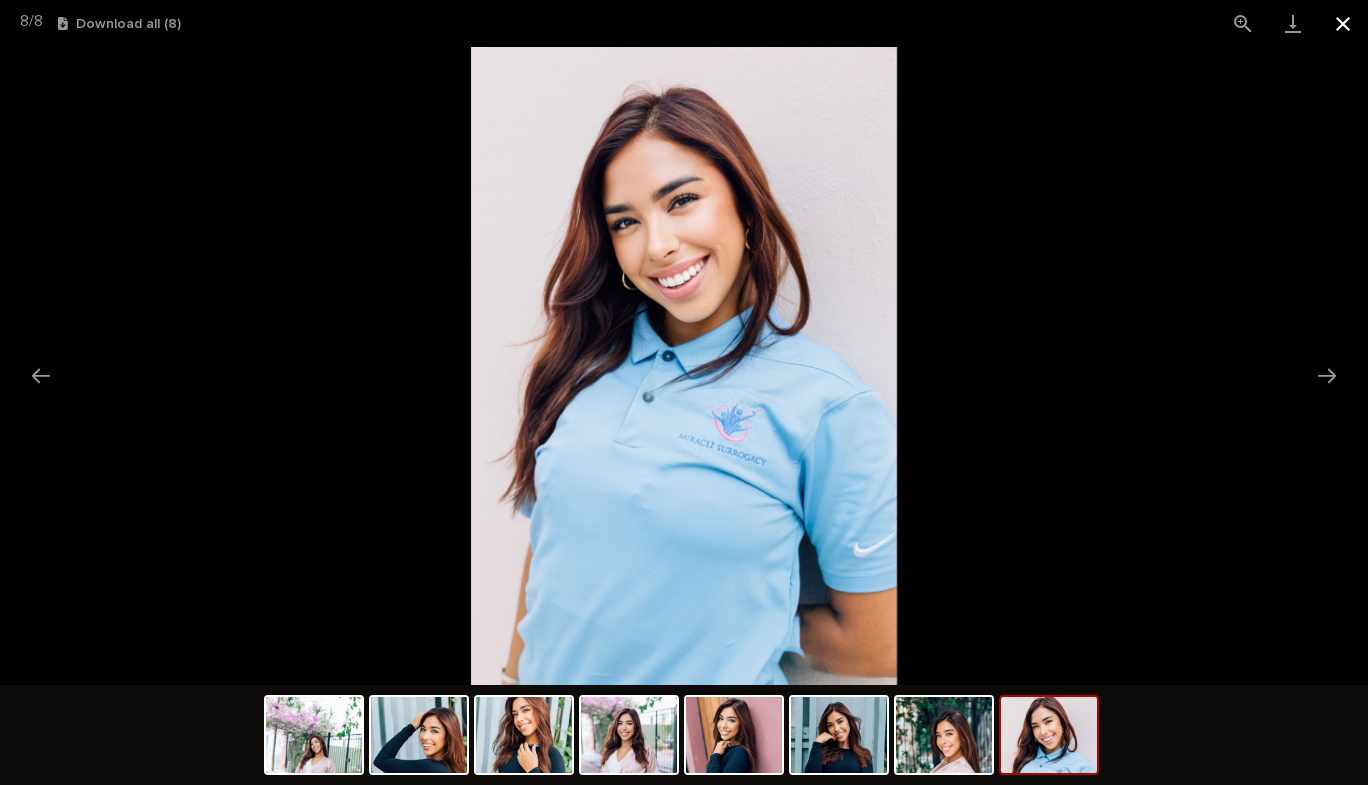 click at bounding box center [1343, 23] 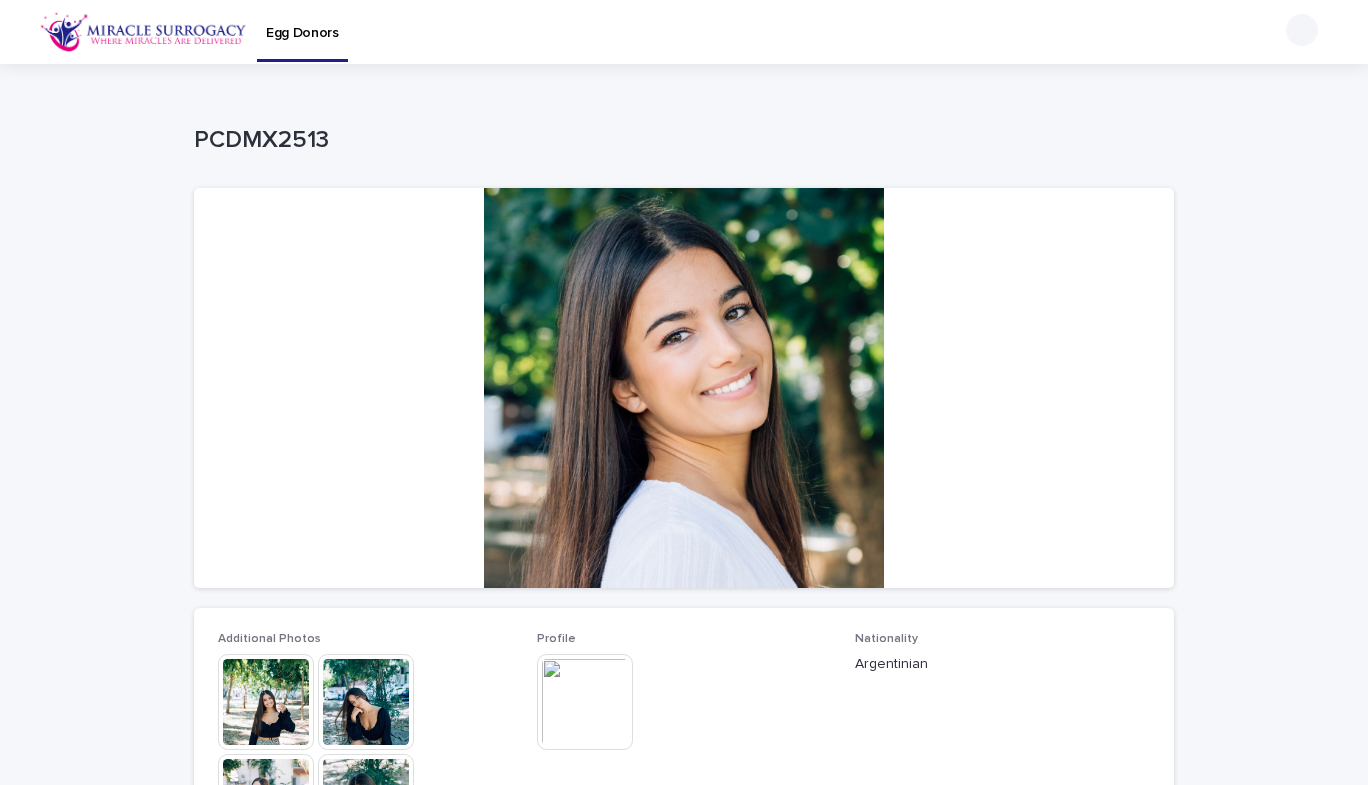 scroll, scrollTop: 0, scrollLeft: 0, axis: both 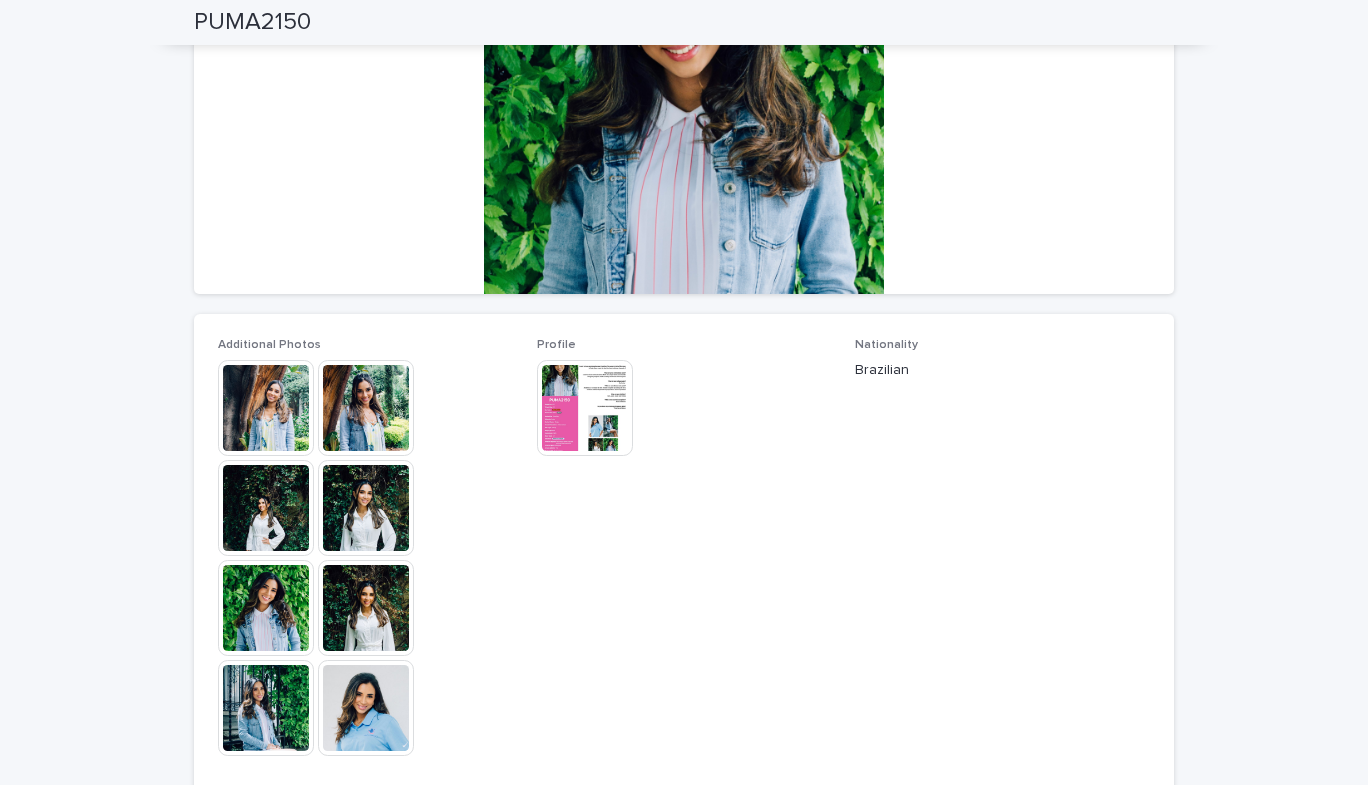 click at bounding box center (266, 408) 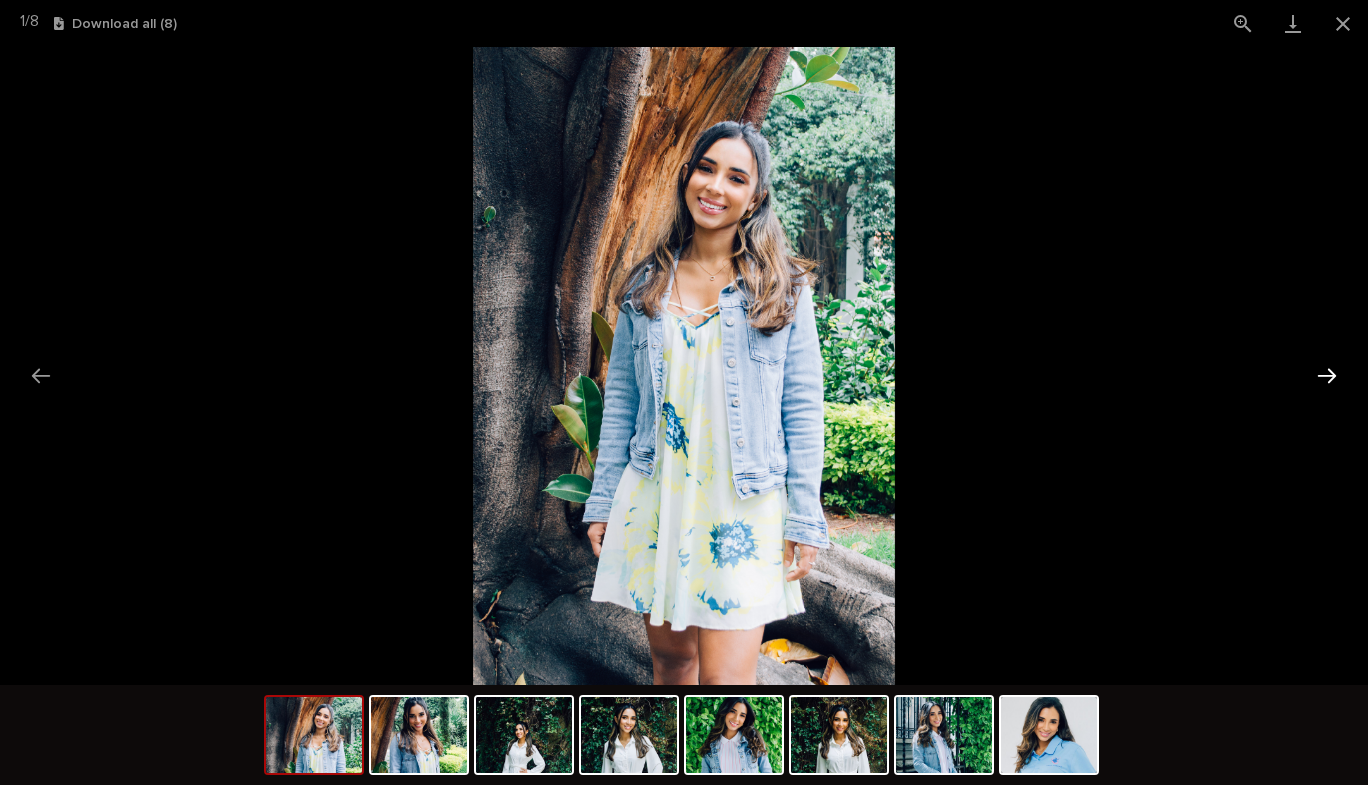 click at bounding box center (1327, 375) 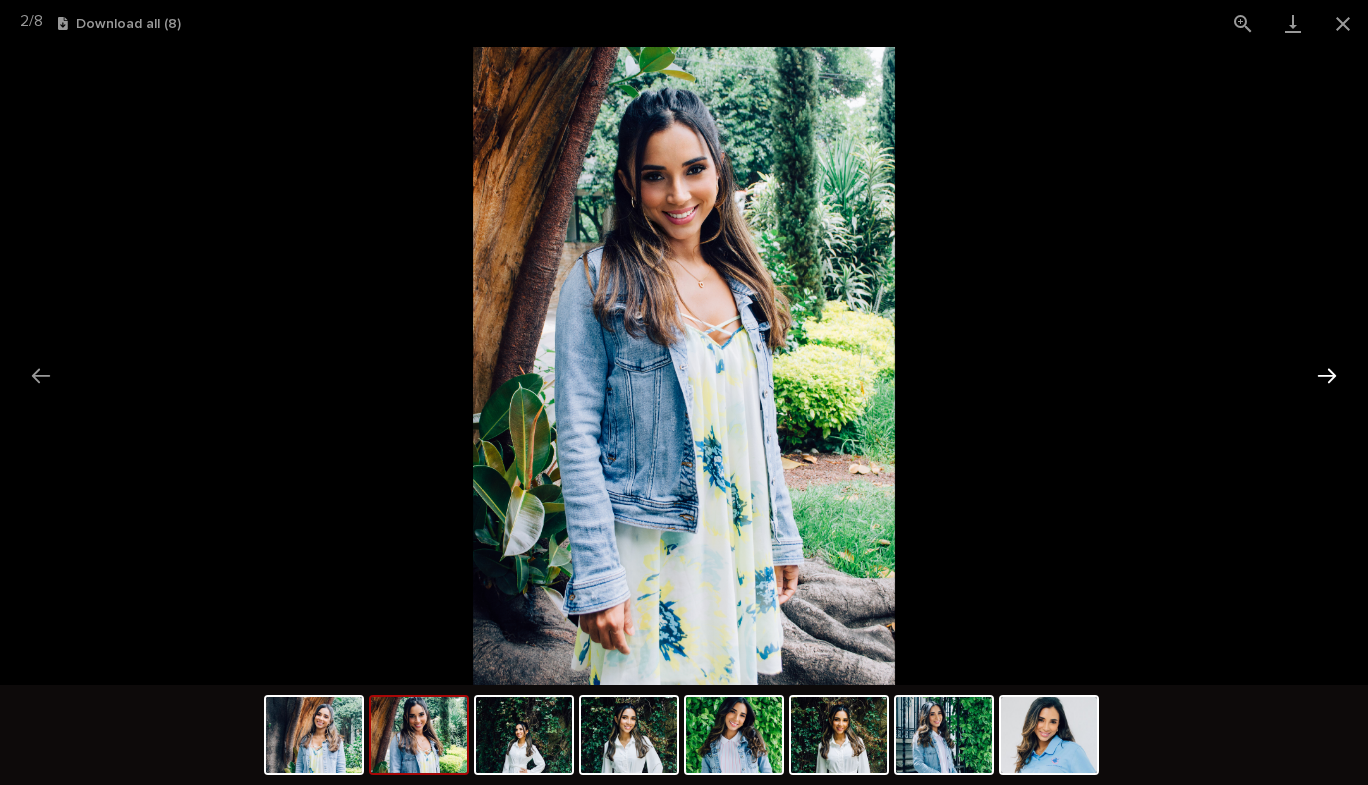 click at bounding box center (1327, 375) 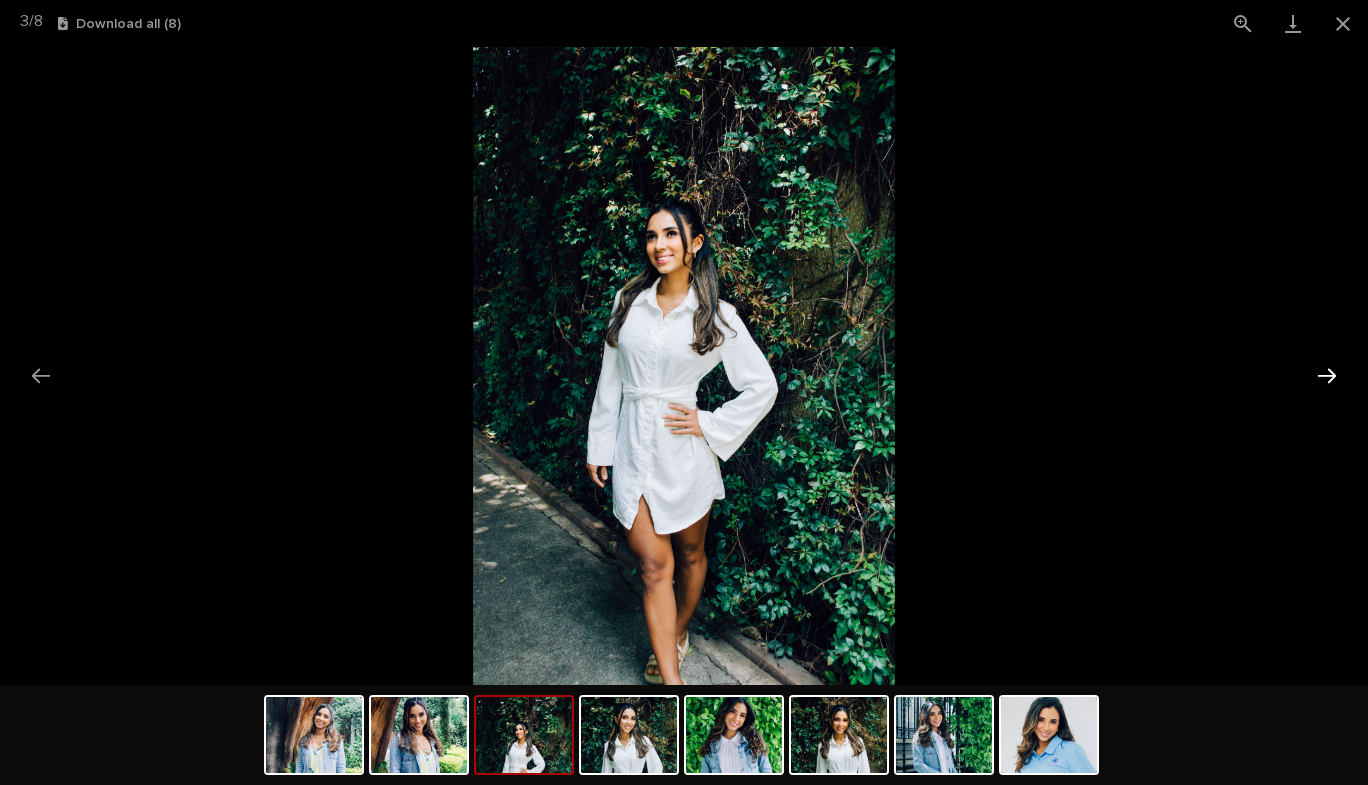 click at bounding box center (1327, 375) 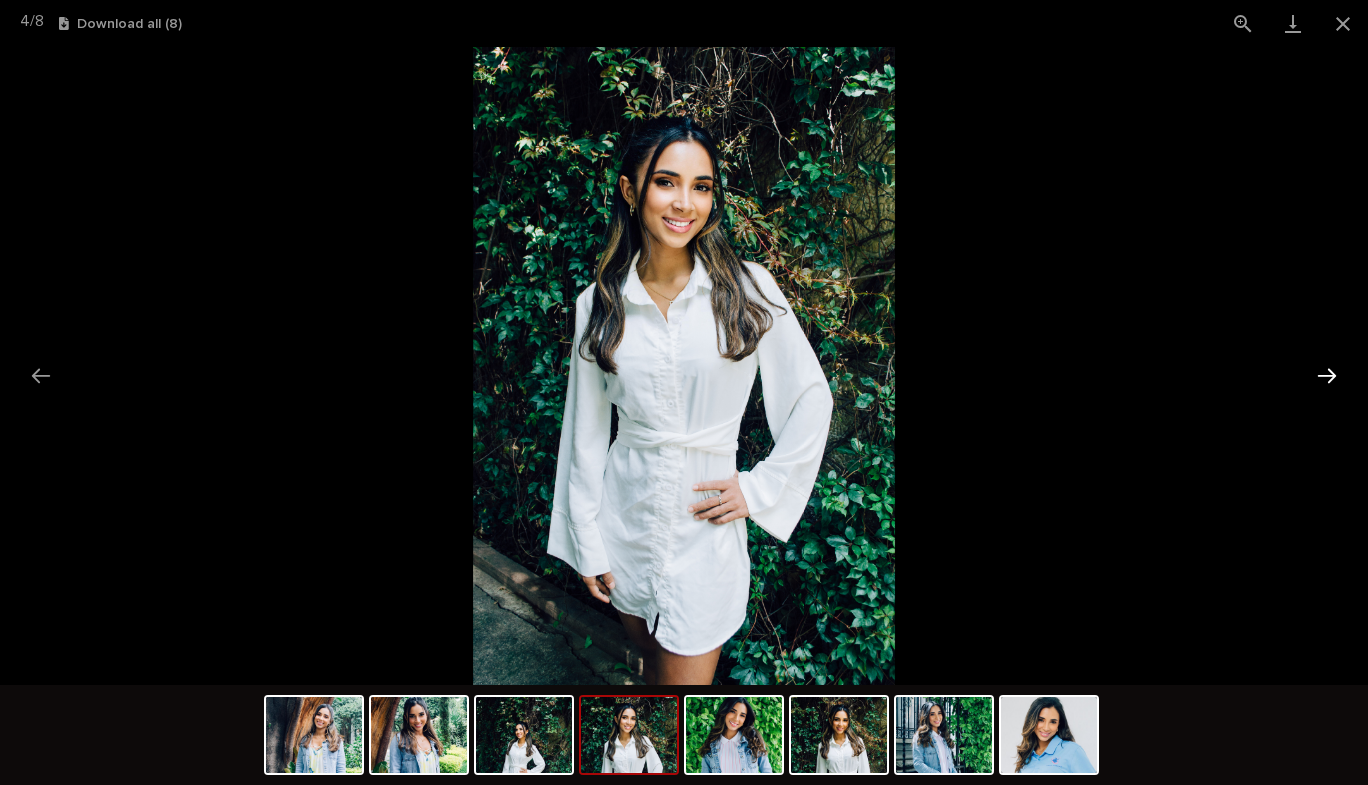 click at bounding box center [1327, 375] 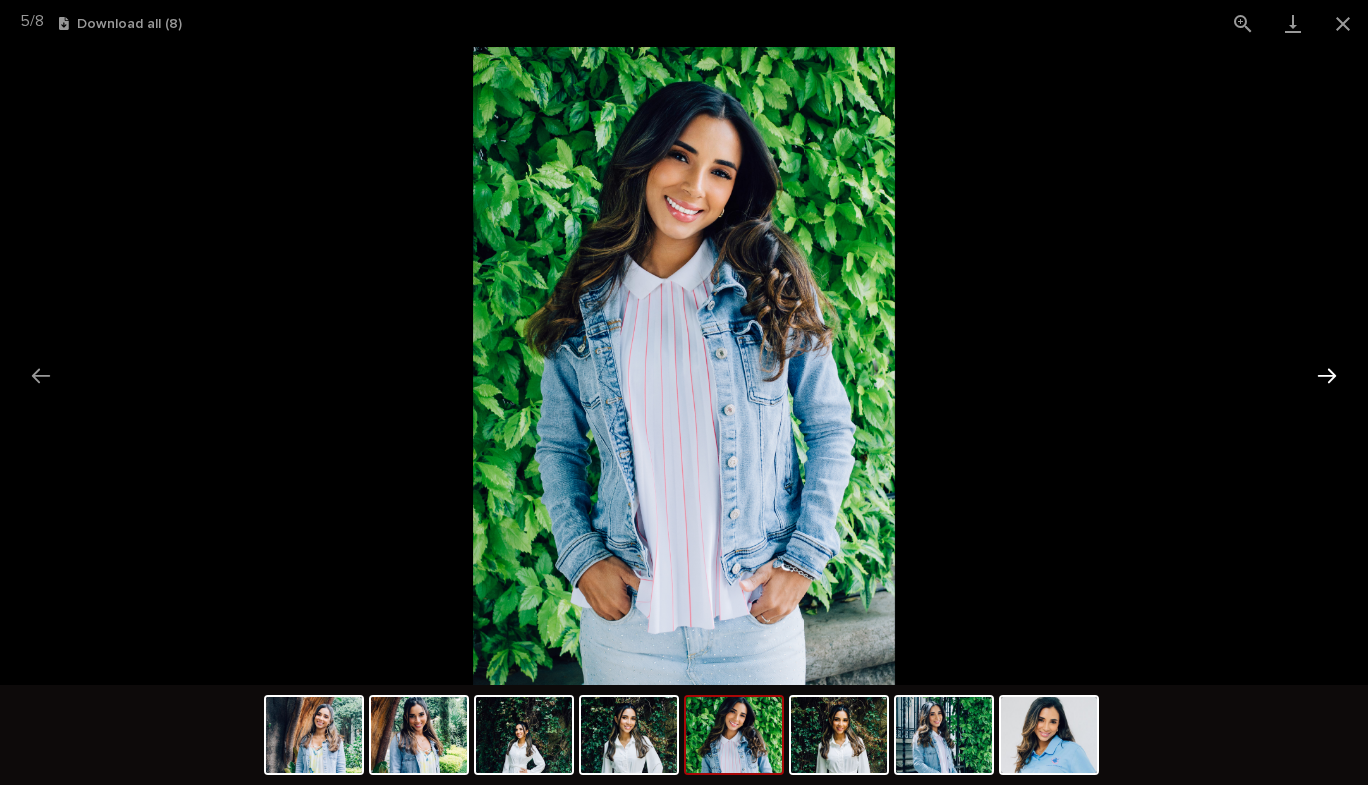 click at bounding box center (1327, 375) 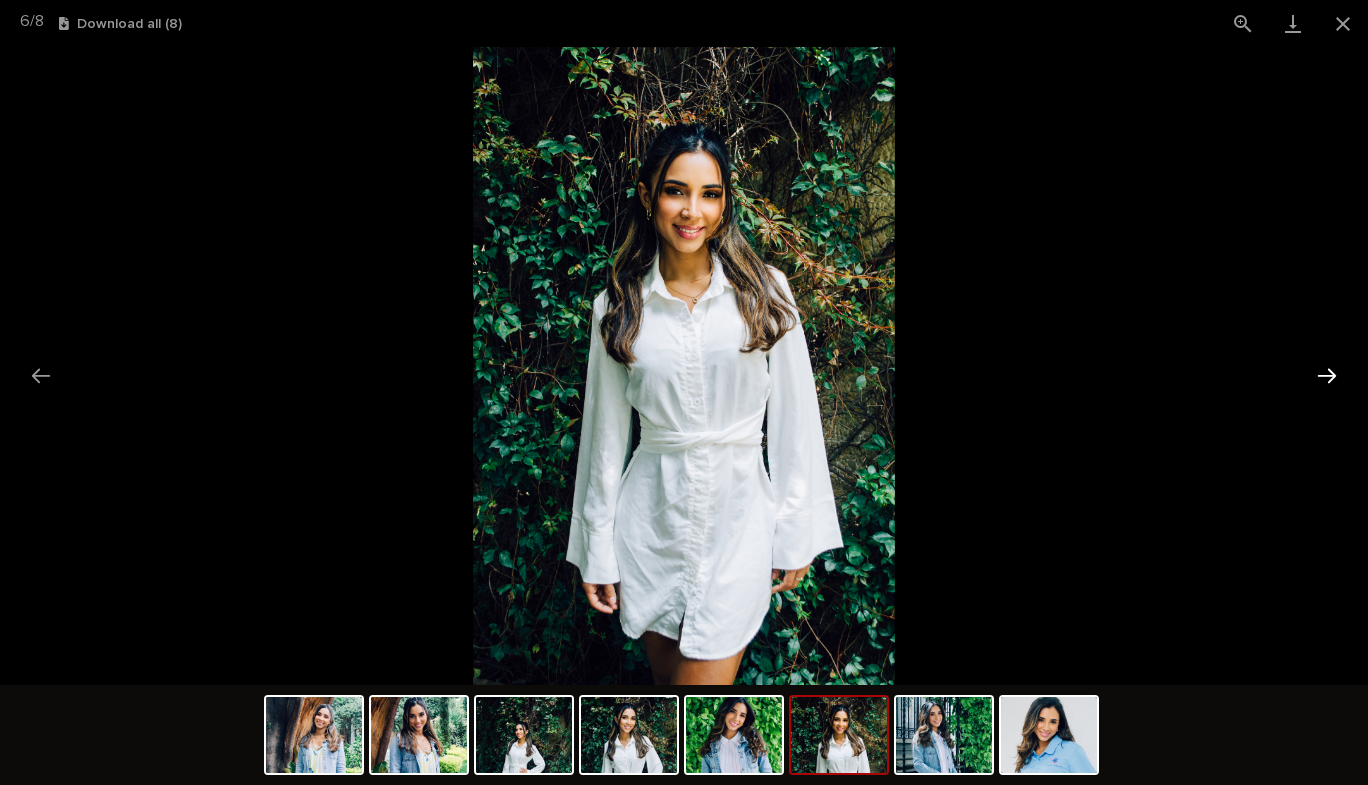 click at bounding box center [1327, 375] 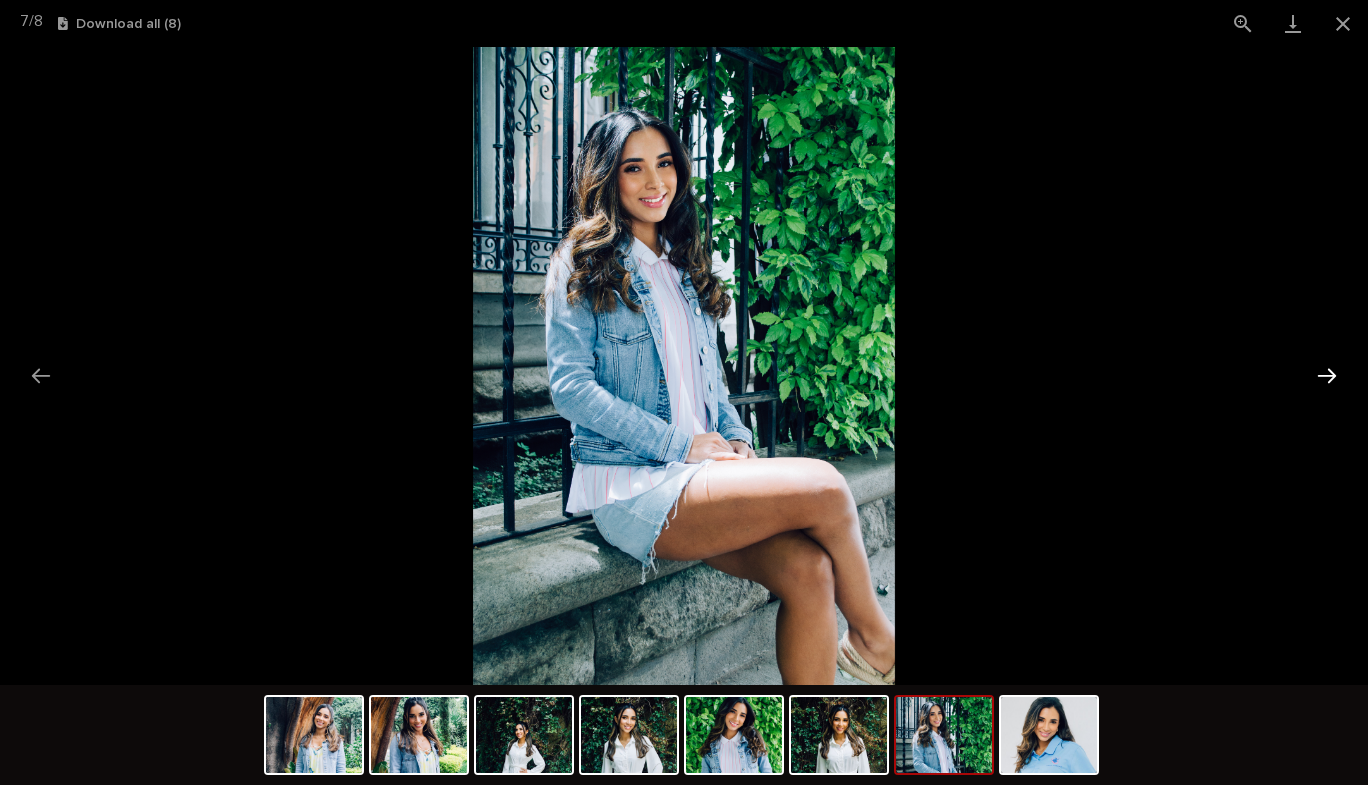 click at bounding box center [1327, 375] 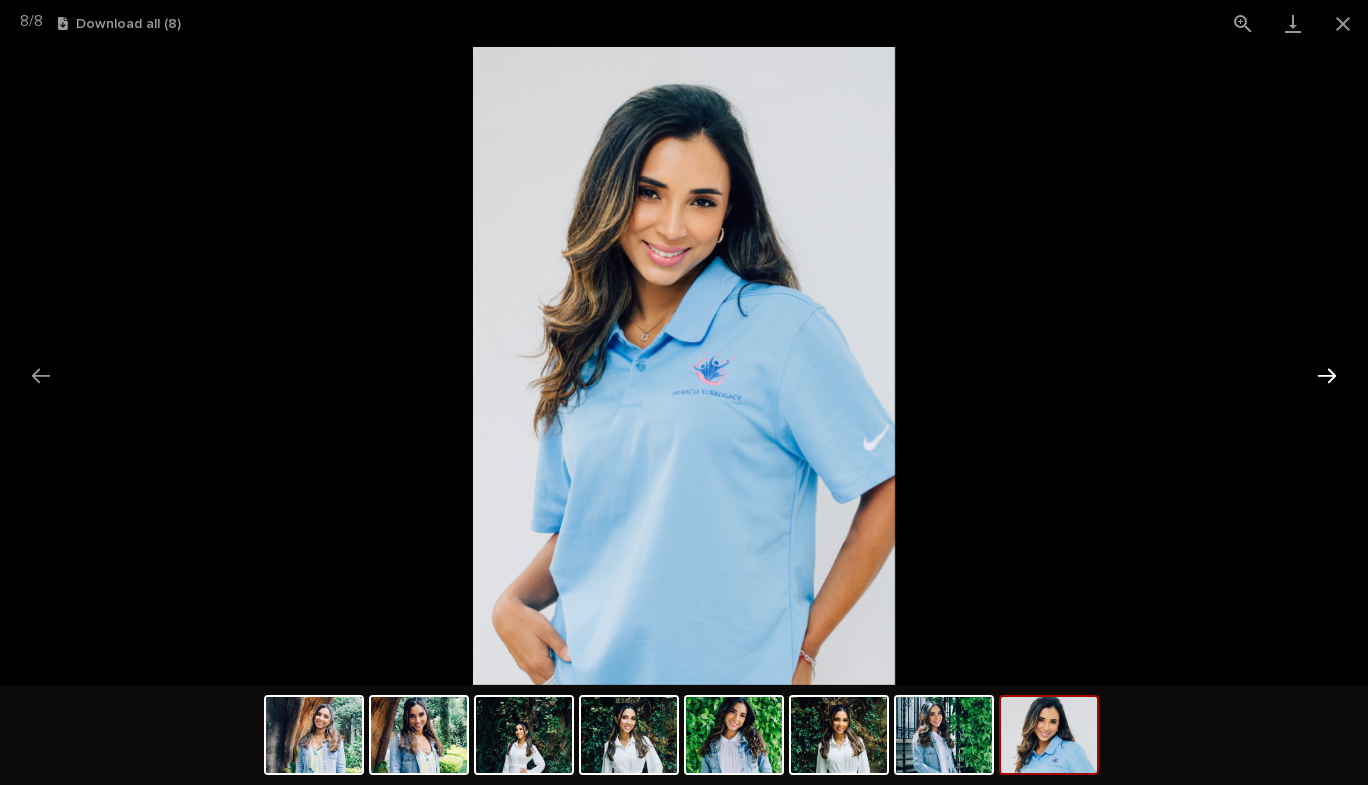 click at bounding box center [1327, 375] 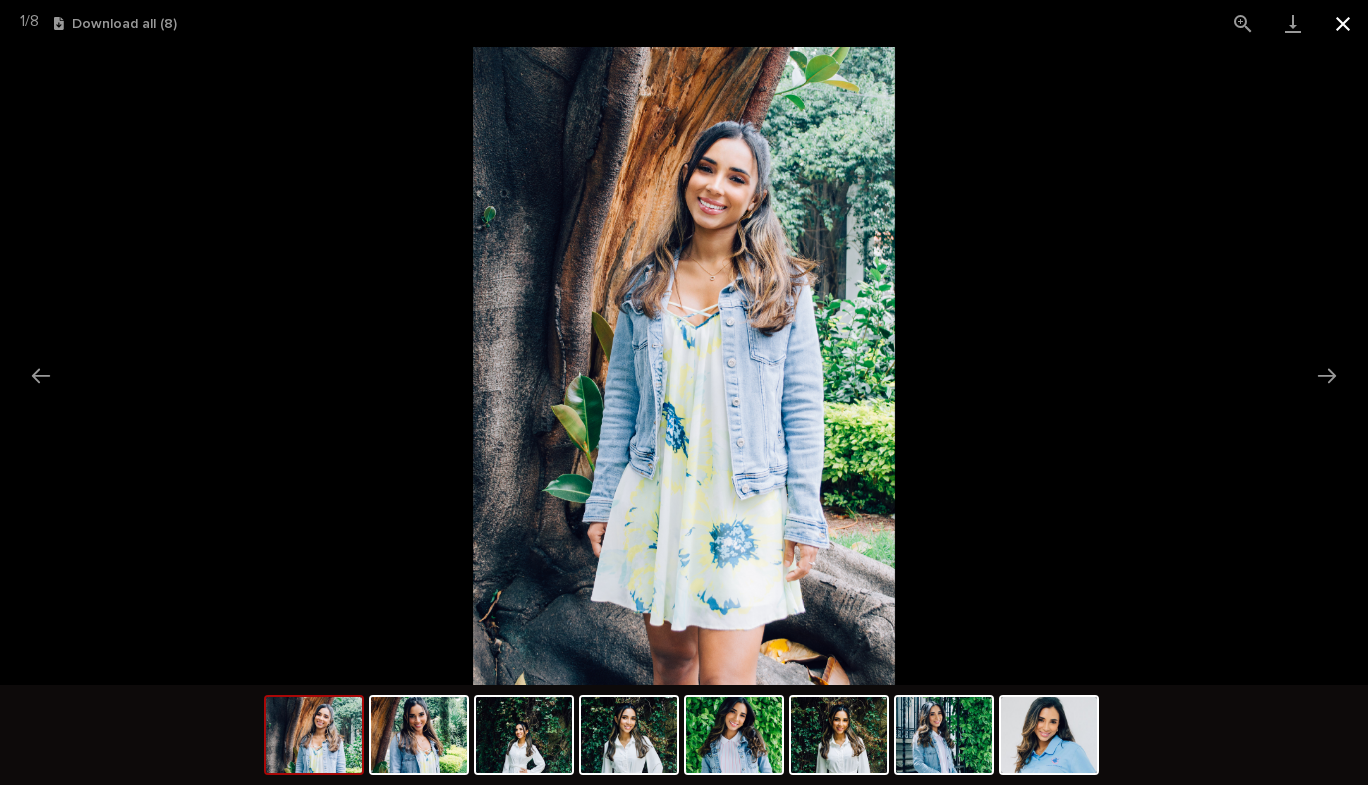 click at bounding box center (1343, 23) 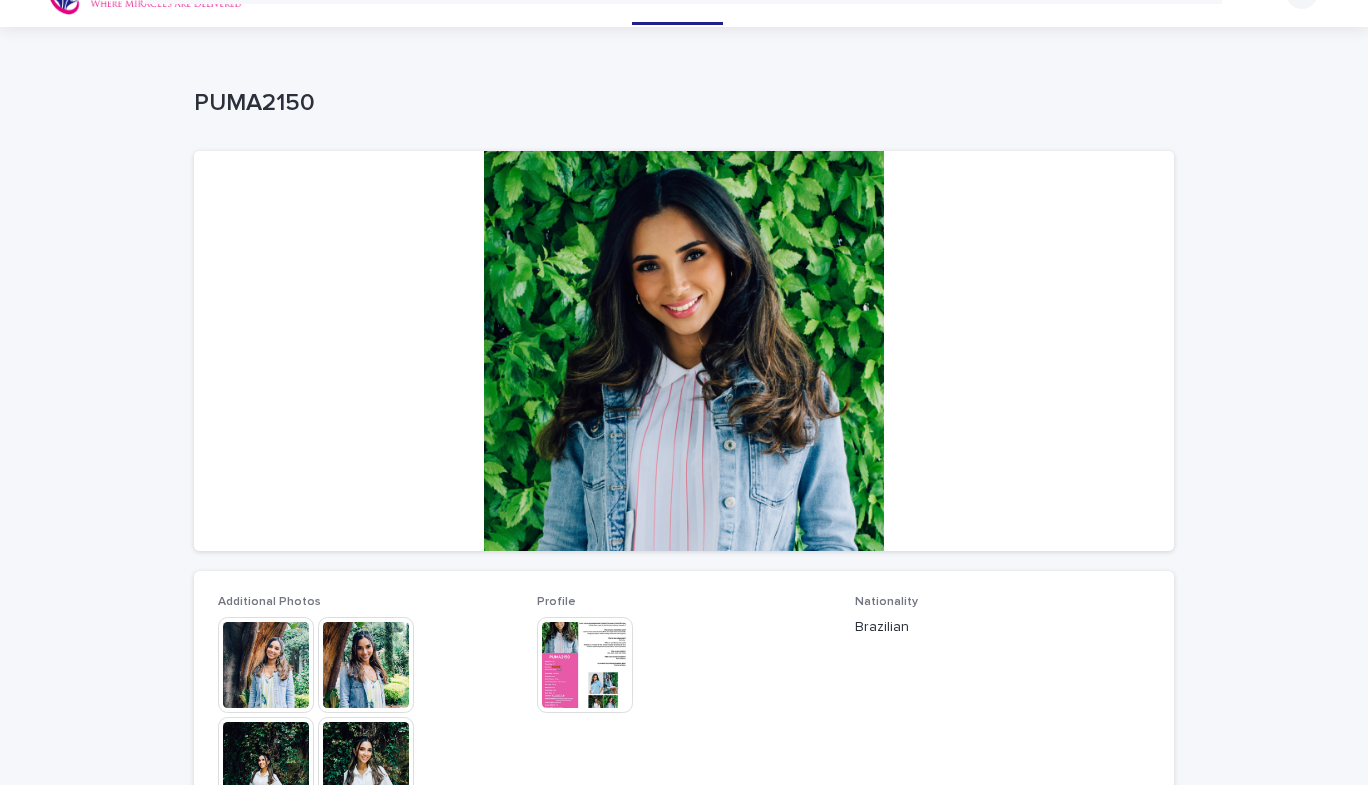 scroll, scrollTop: 28, scrollLeft: 0, axis: vertical 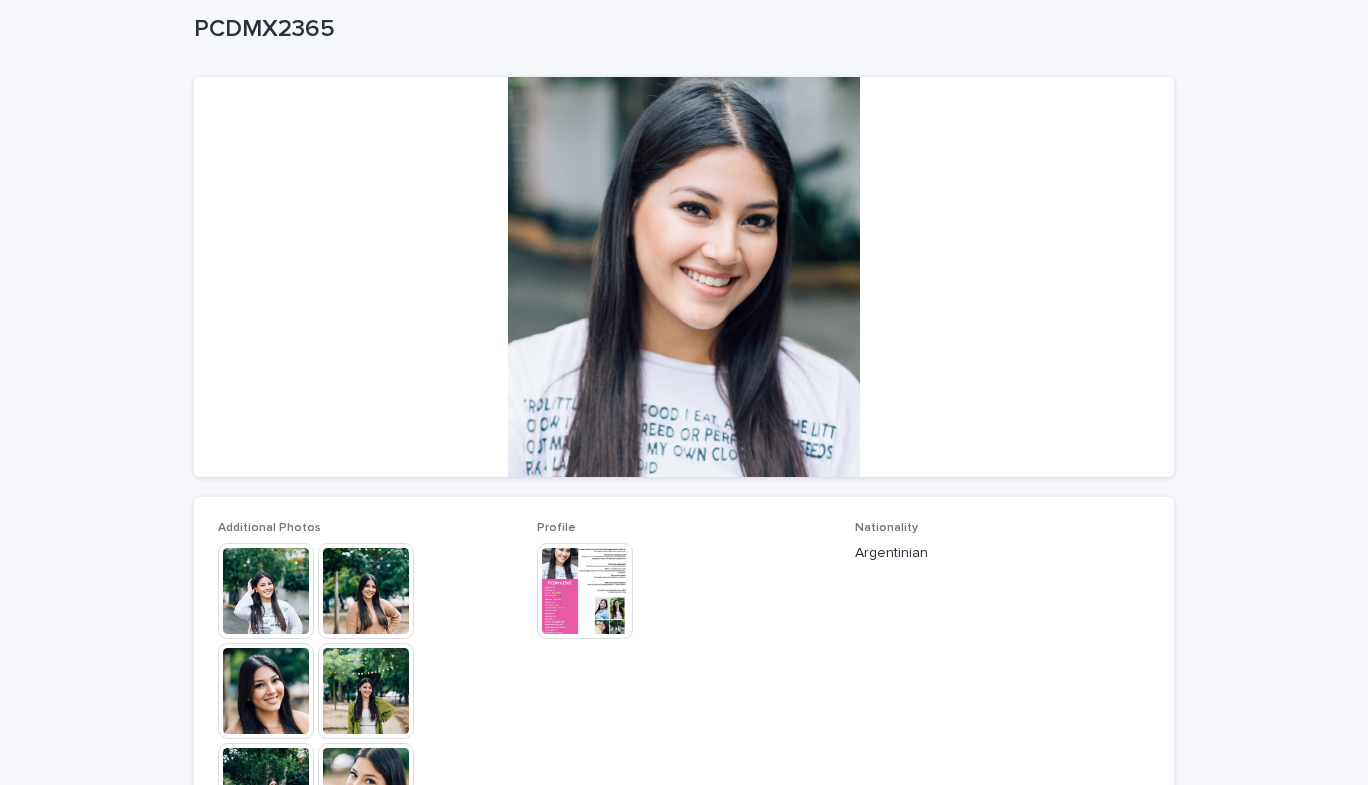 click at bounding box center [266, 591] 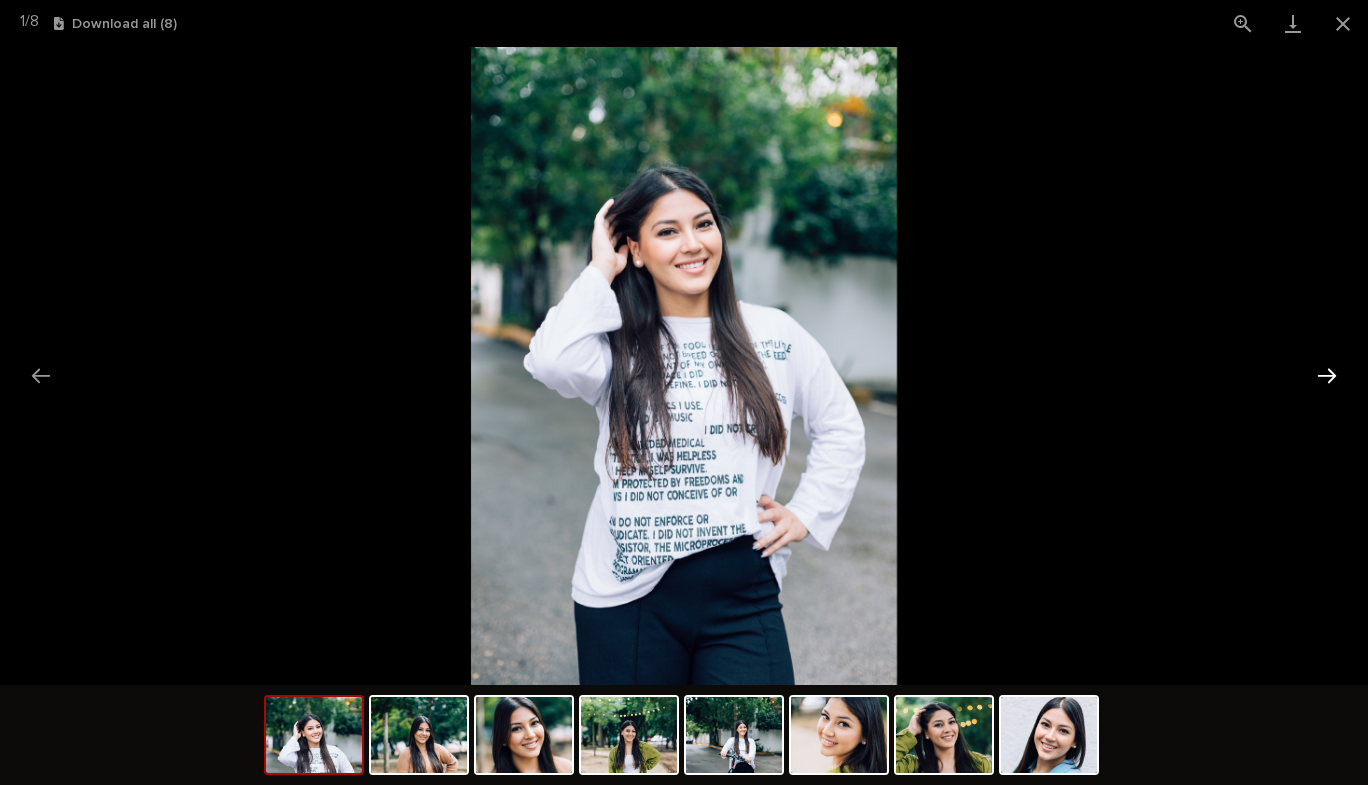 click at bounding box center [1327, 375] 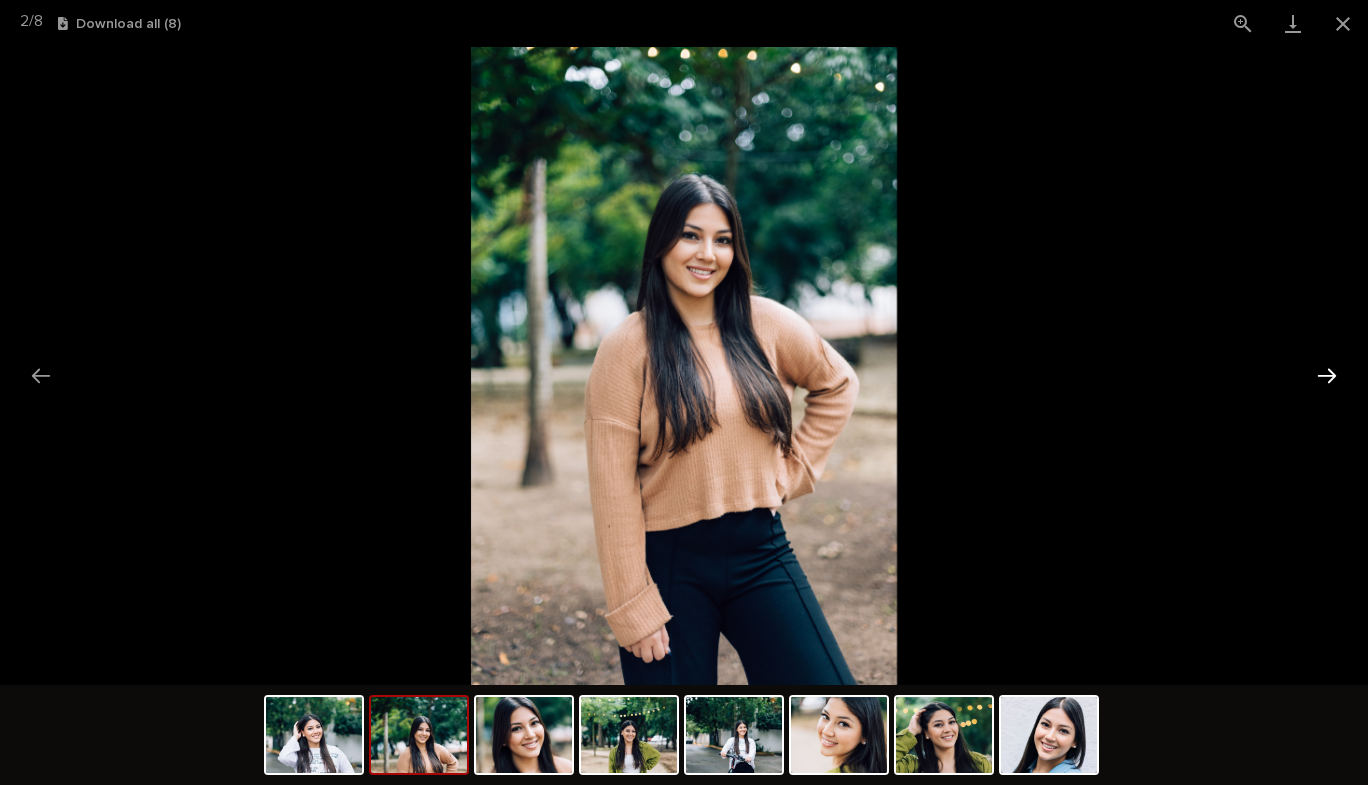 click at bounding box center [1327, 375] 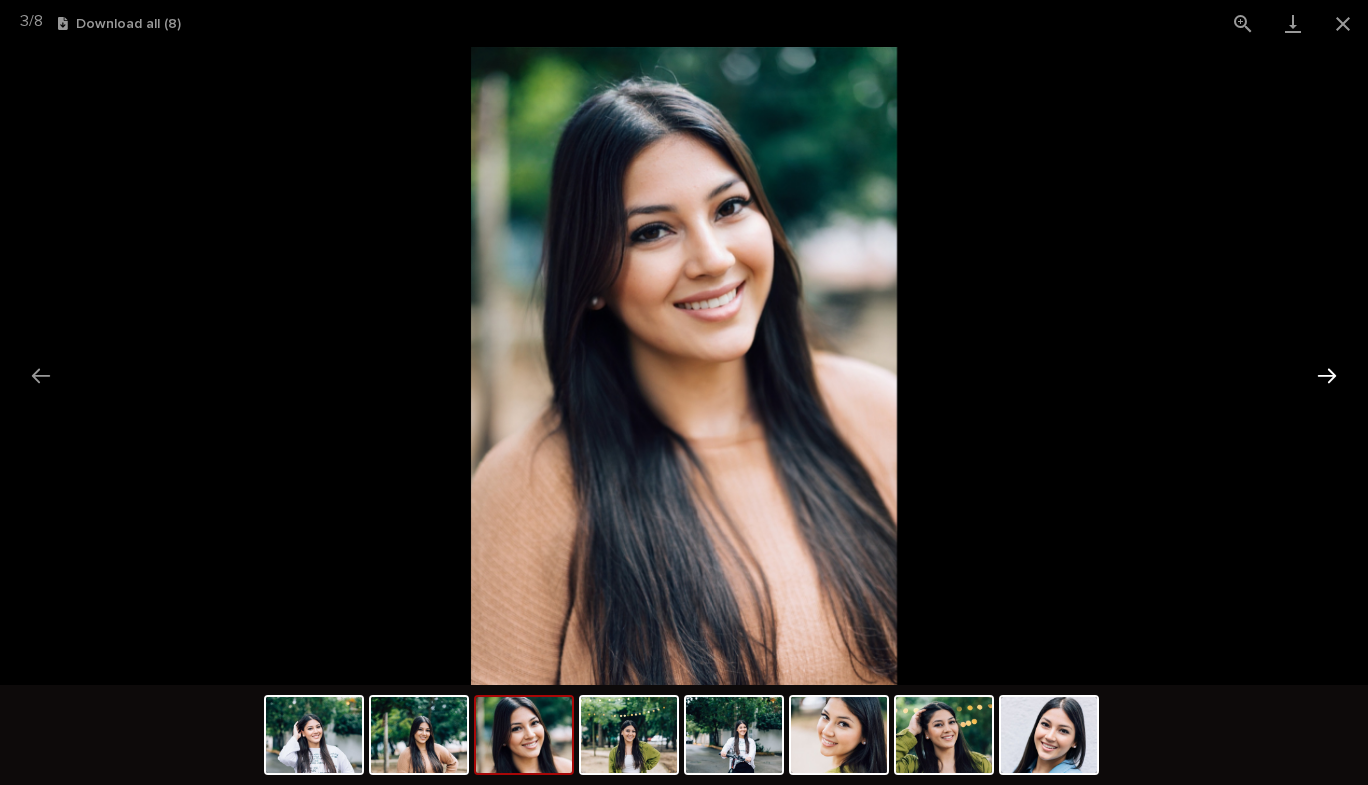 click at bounding box center (1327, 375) 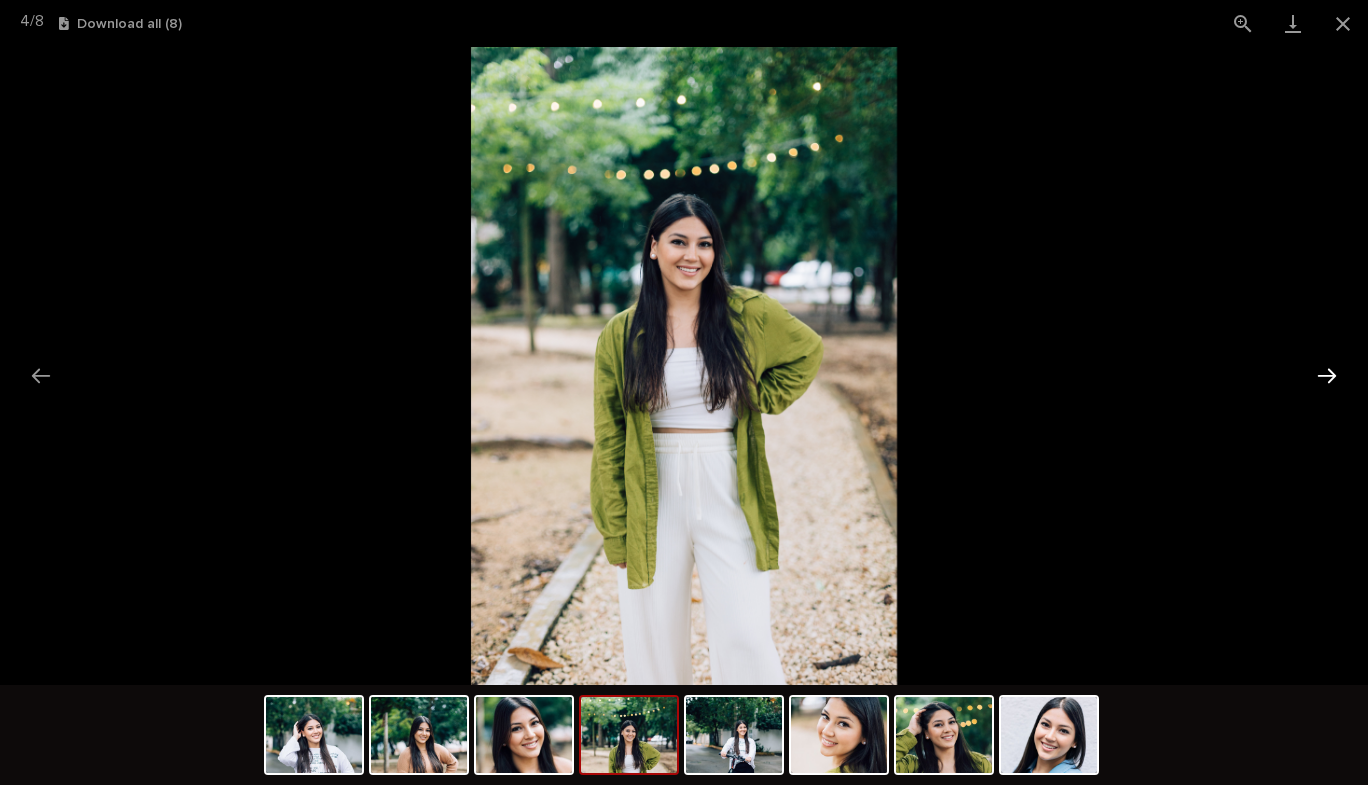 click at bounding box center [1327, 375] 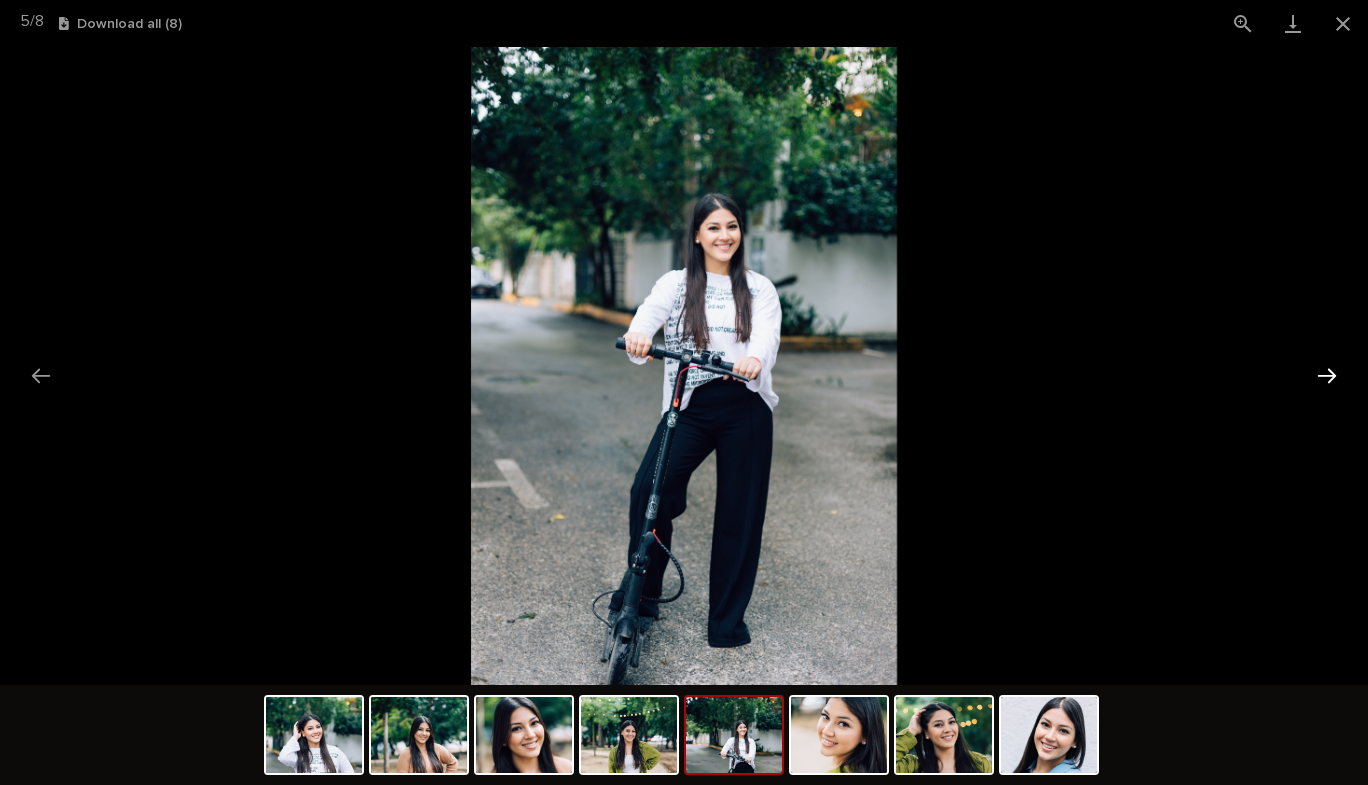 click at bounding box center [1327, 375] 